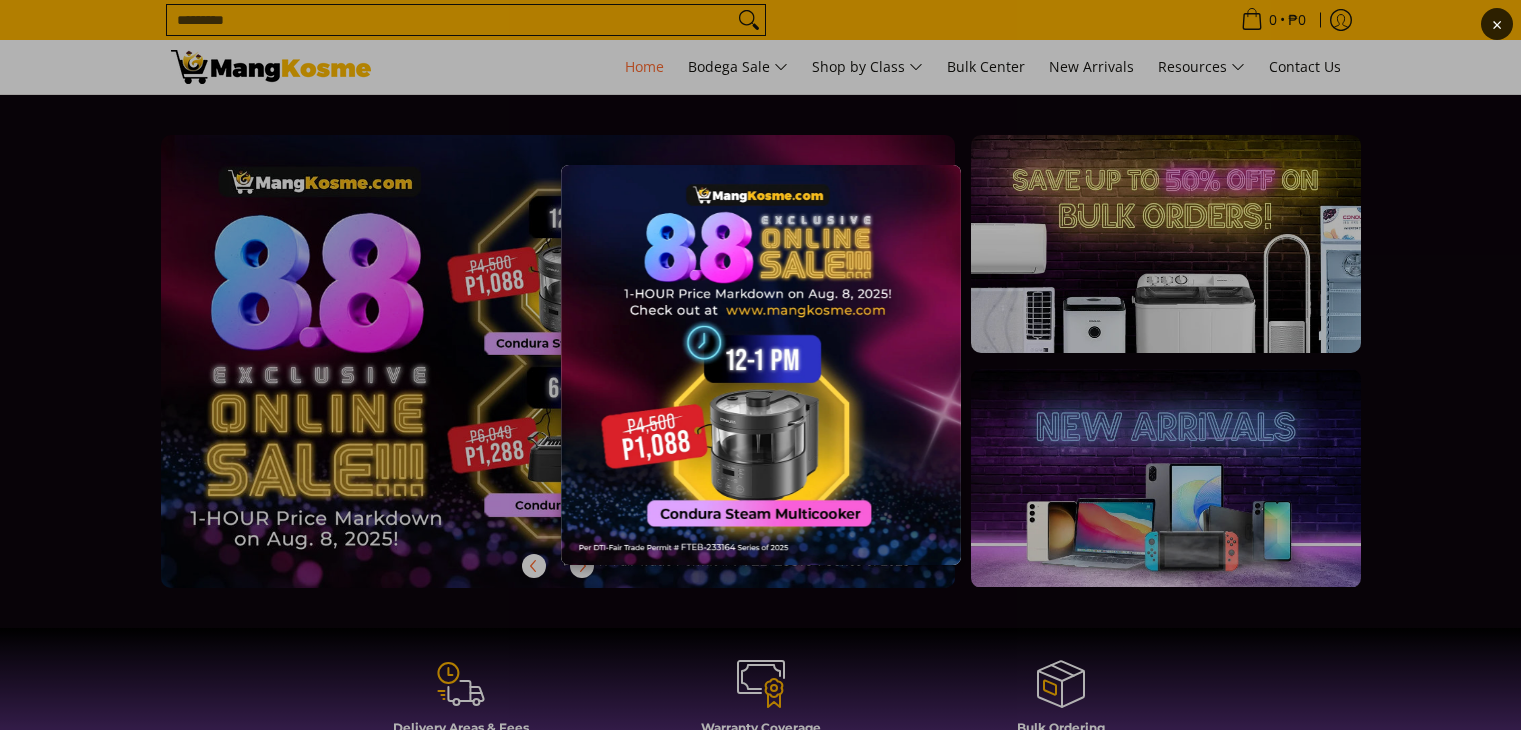 scroll, scrollTop: 0, scrollLeft: 0, axis: both 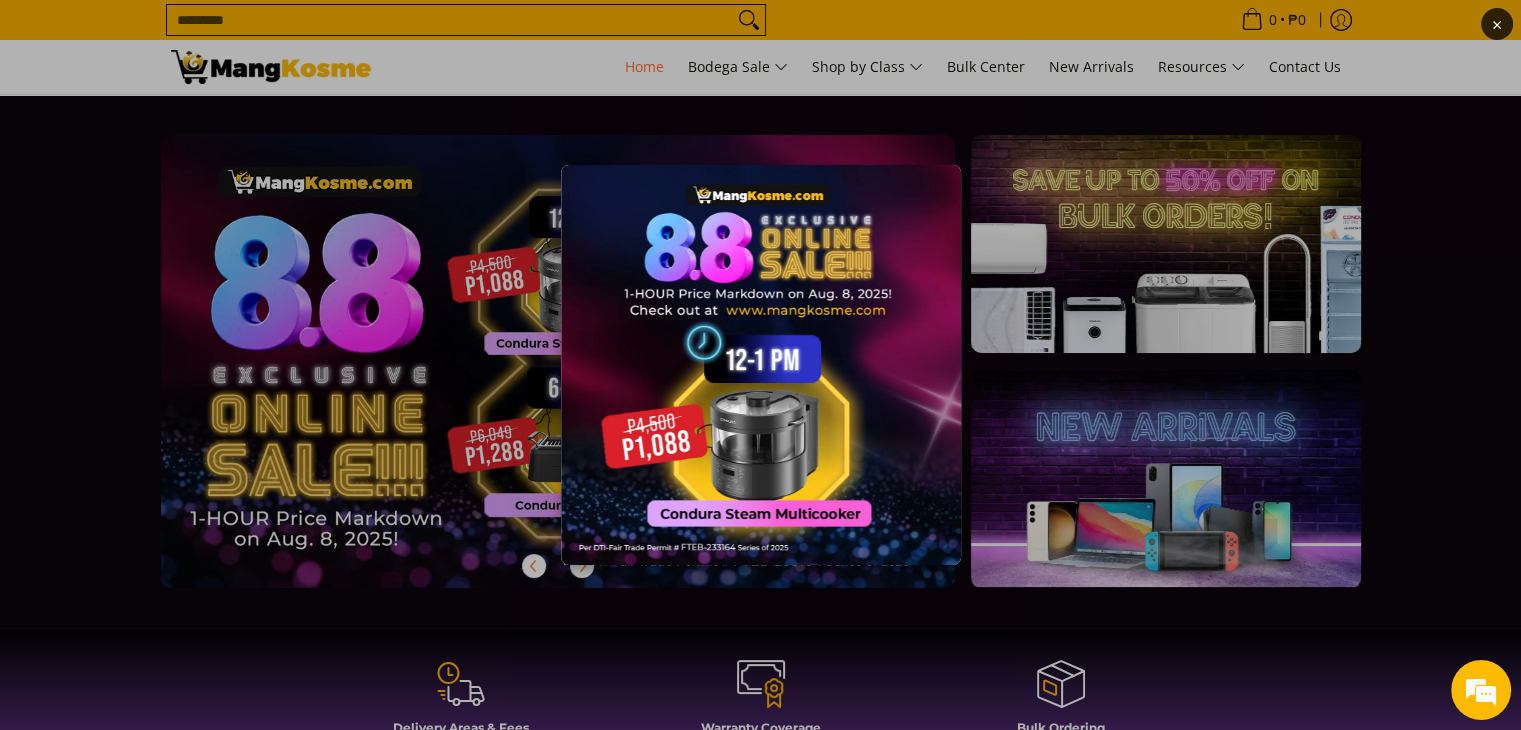 click at bounding box center [761, 365] 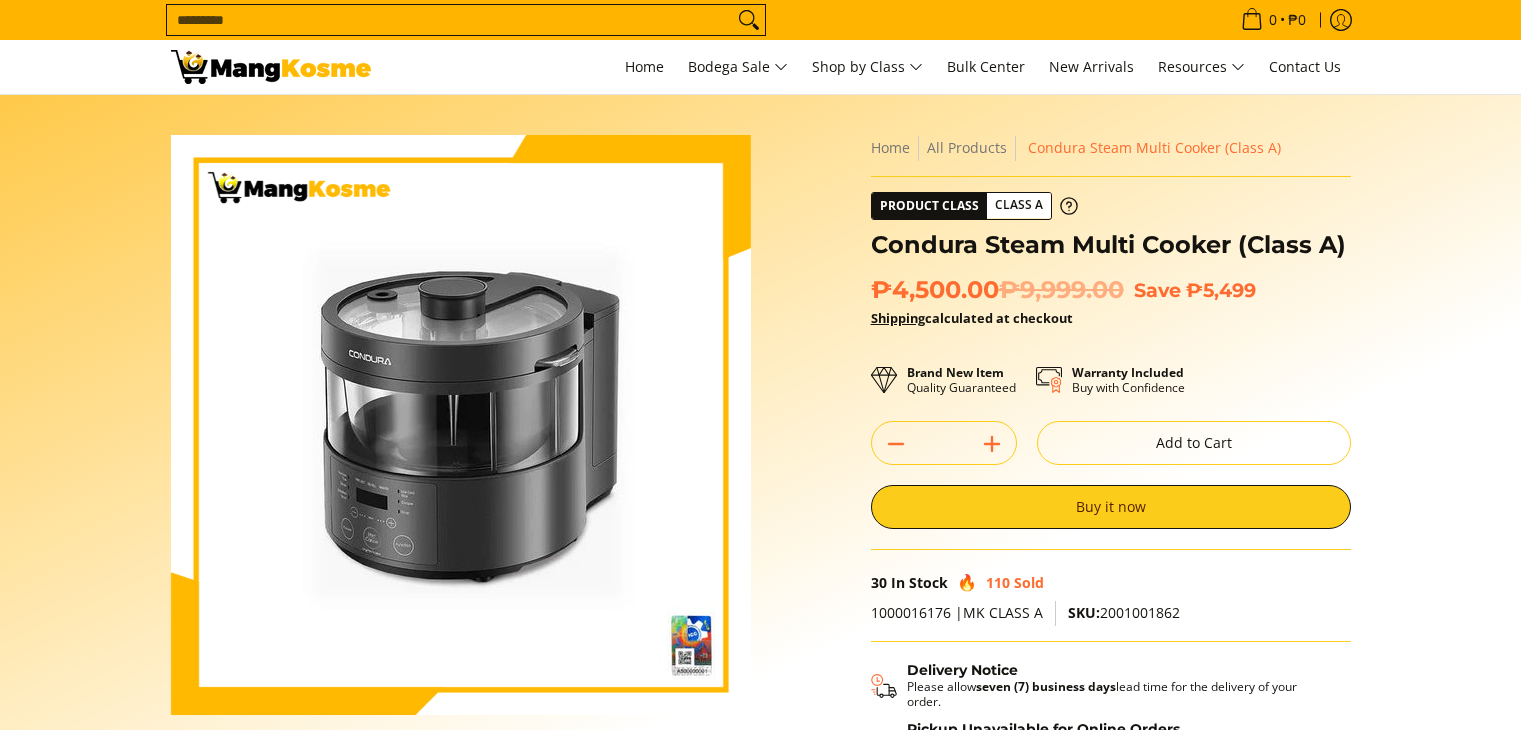 scroll, scrollTop: 0, scrollLeft: 0, axis: both 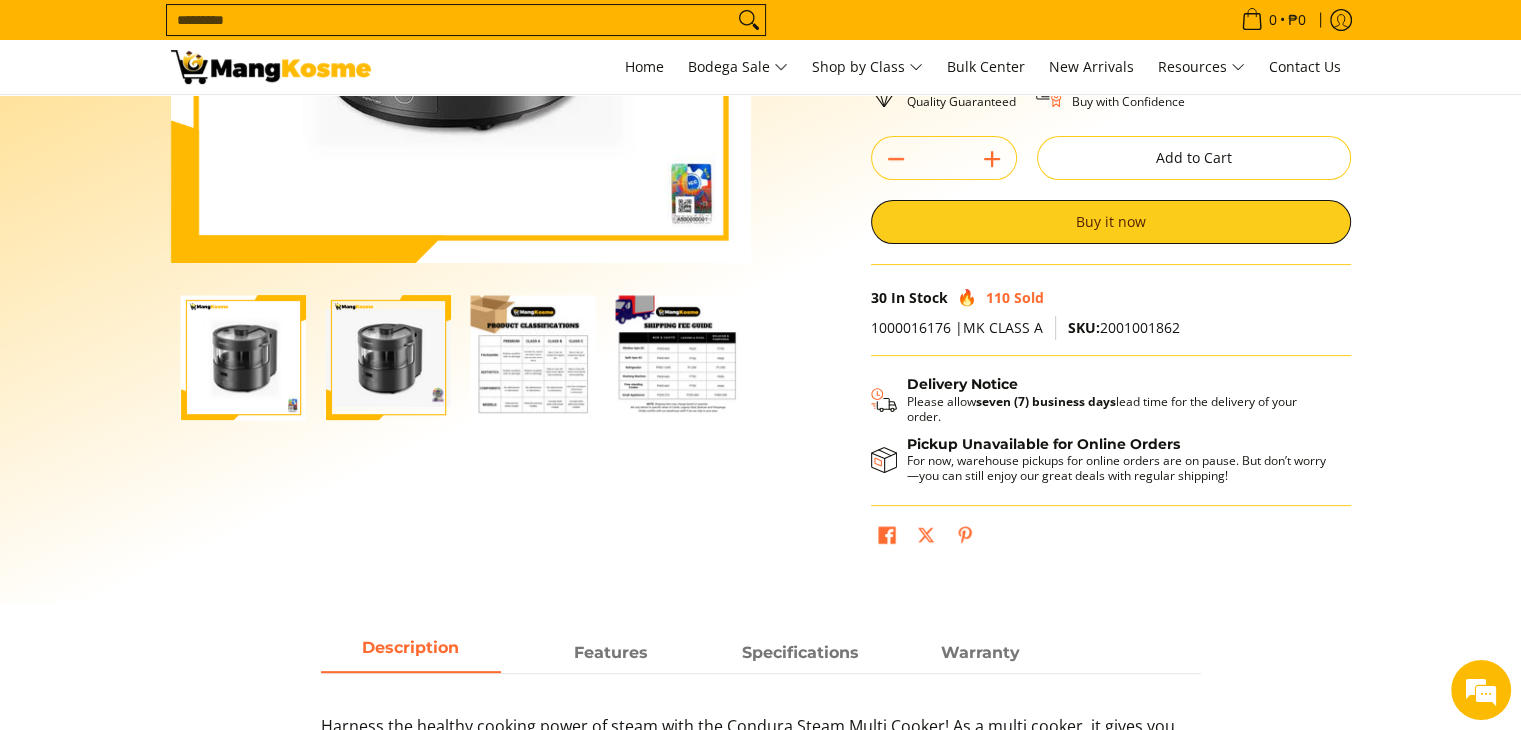 click at bounding box center (533, 357) 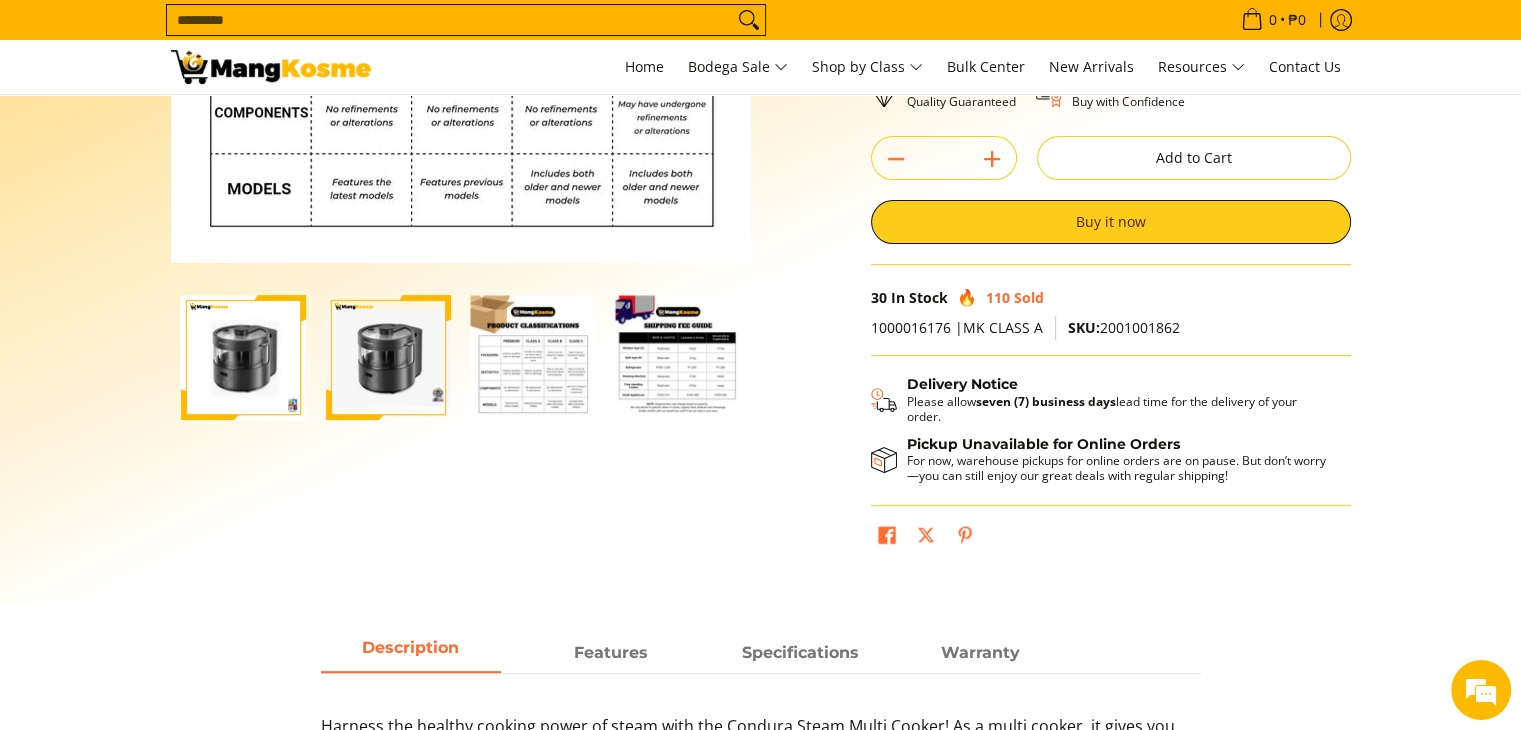 scroll, scrollTop: 0, scrollLeft: 0, axis: both 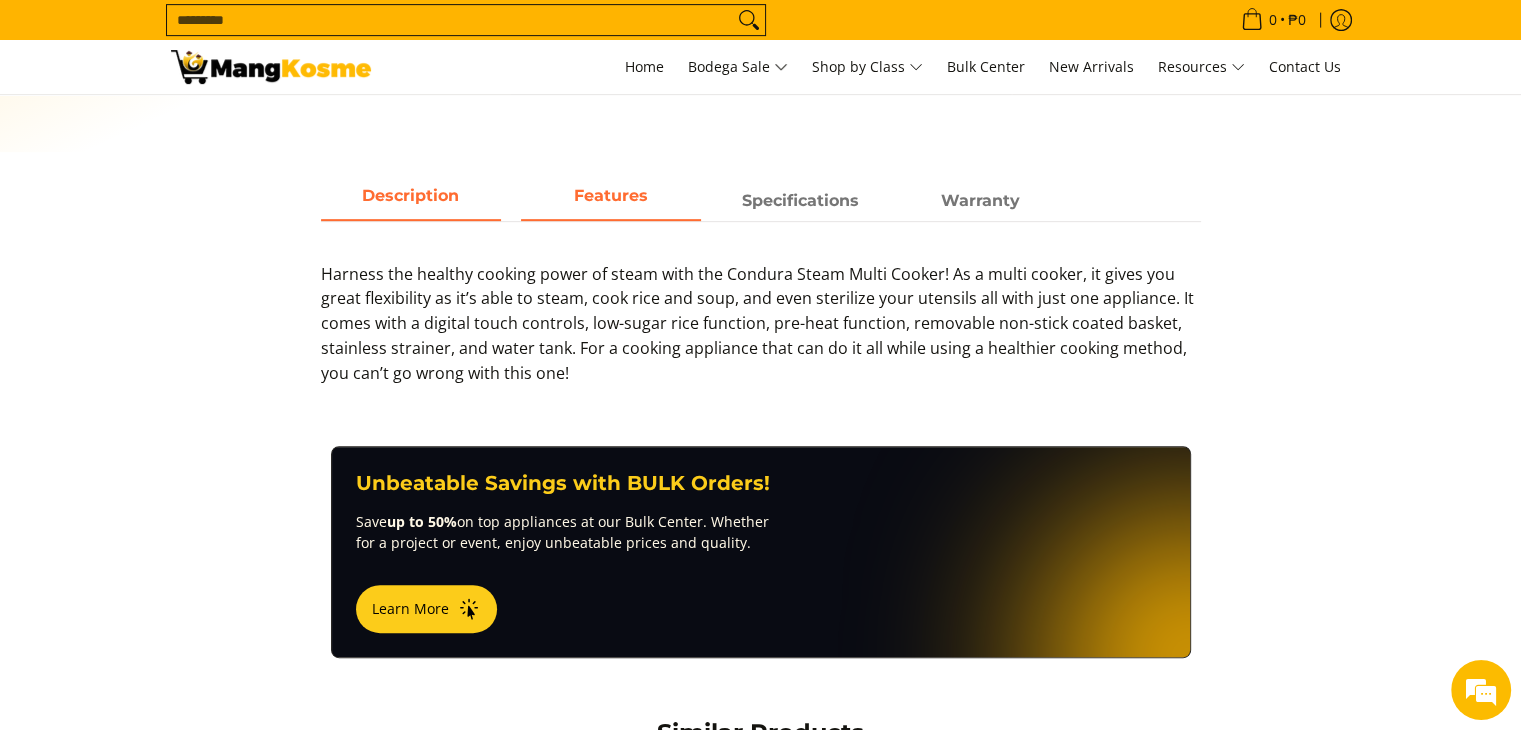 click on "Features" at bounding box center [611, 195] 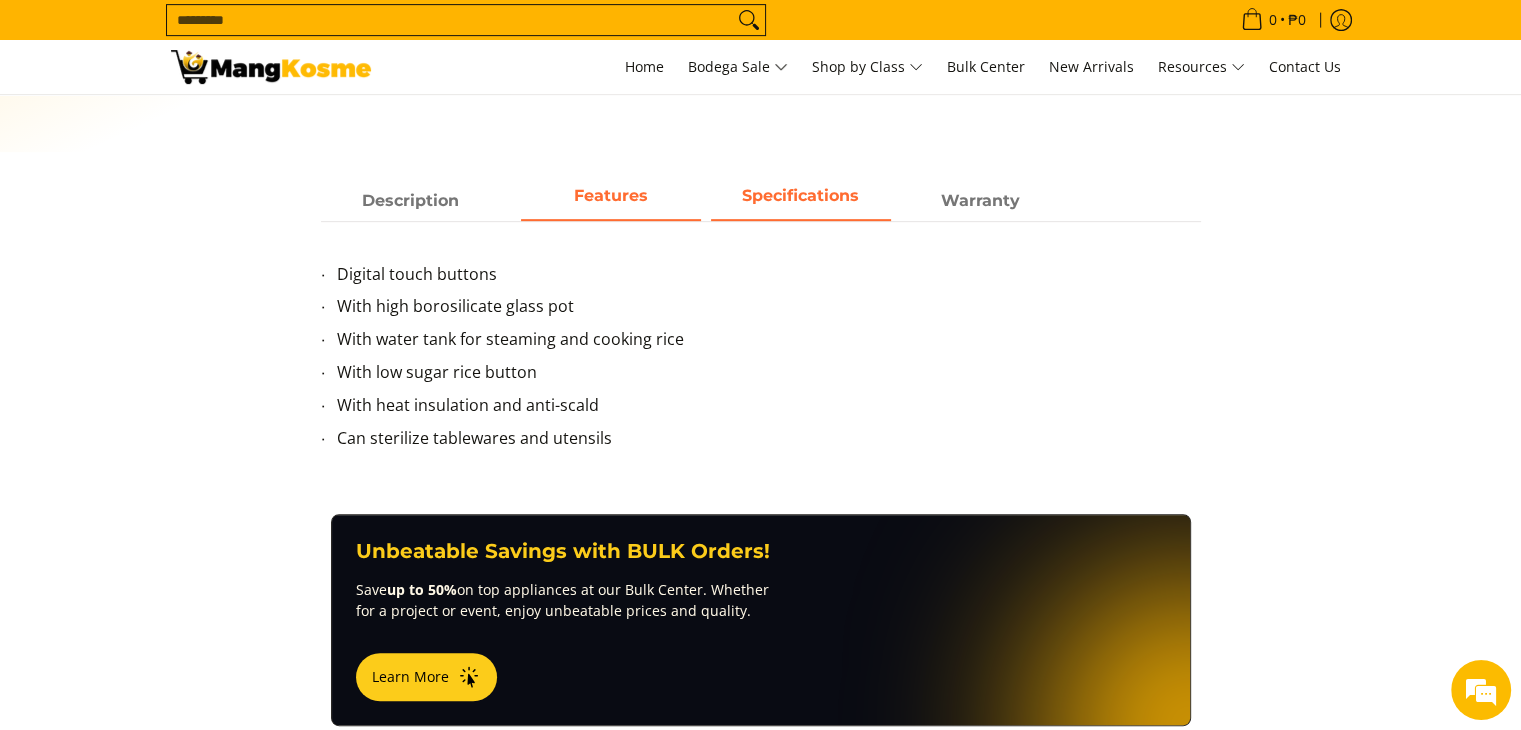 click on "Specifications" at bounding box center [800, 195] 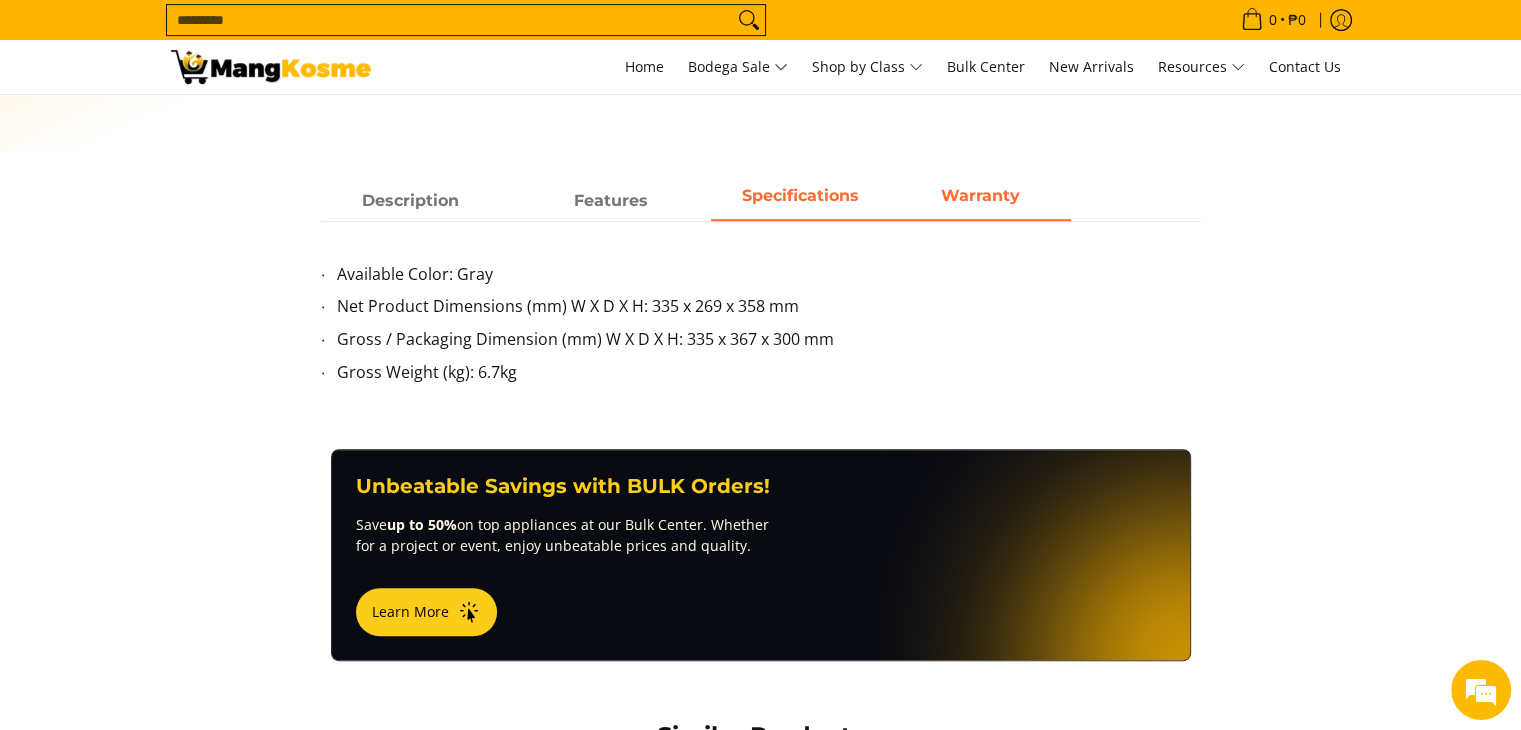 click on "Warranty" at bounding box center [981, 201] 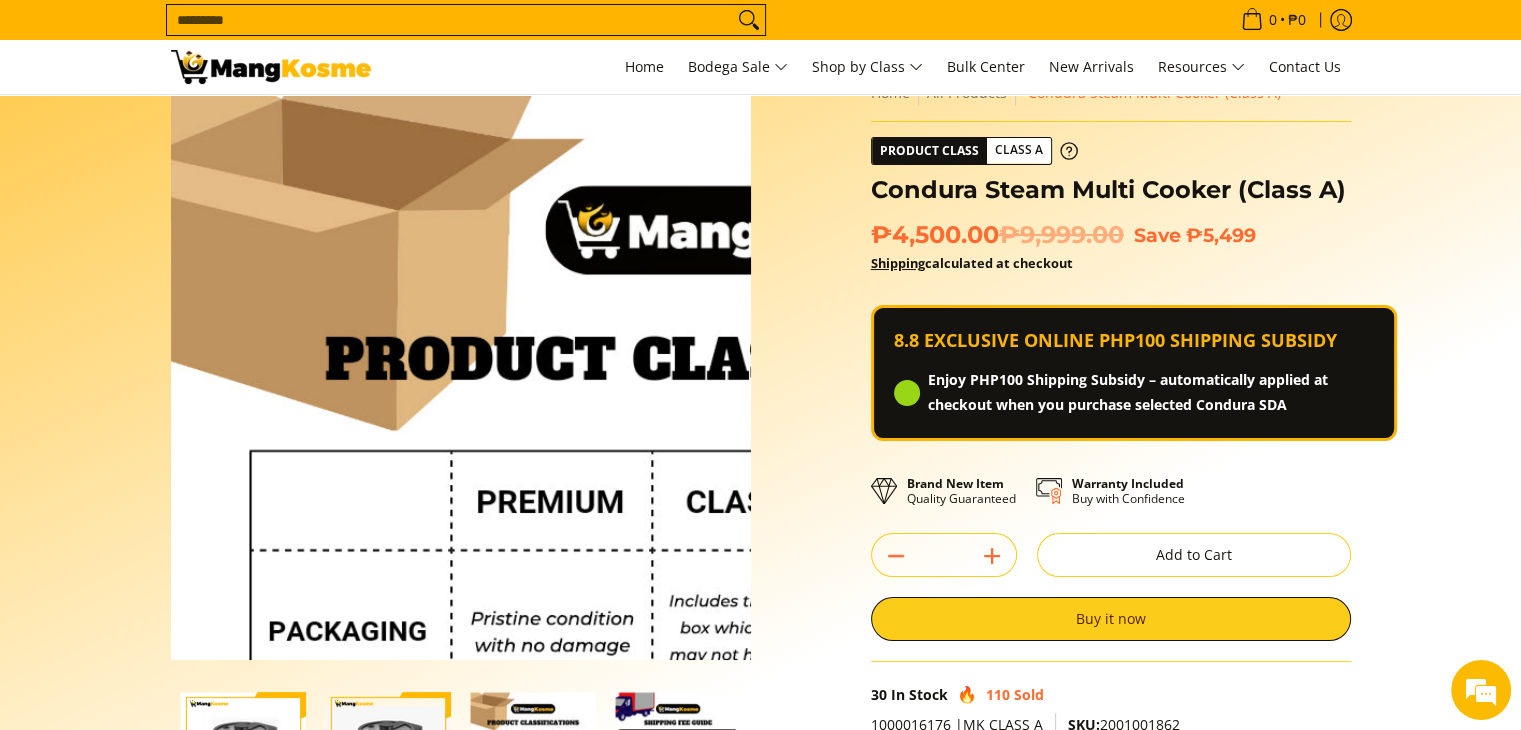 scroll, scrollTop: 56, scrollLeft: 0, axis: vertical 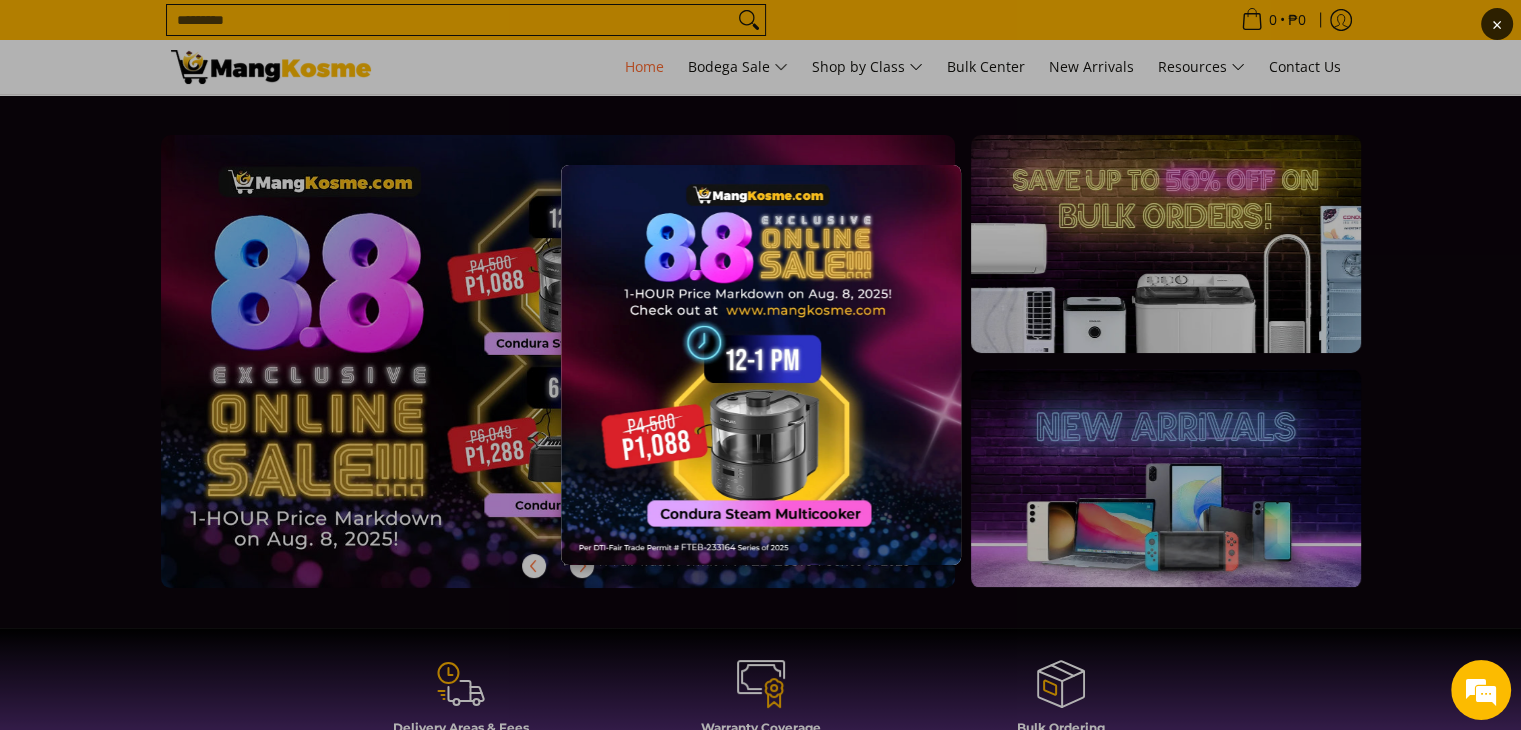 click at bounding box center (761, 365) 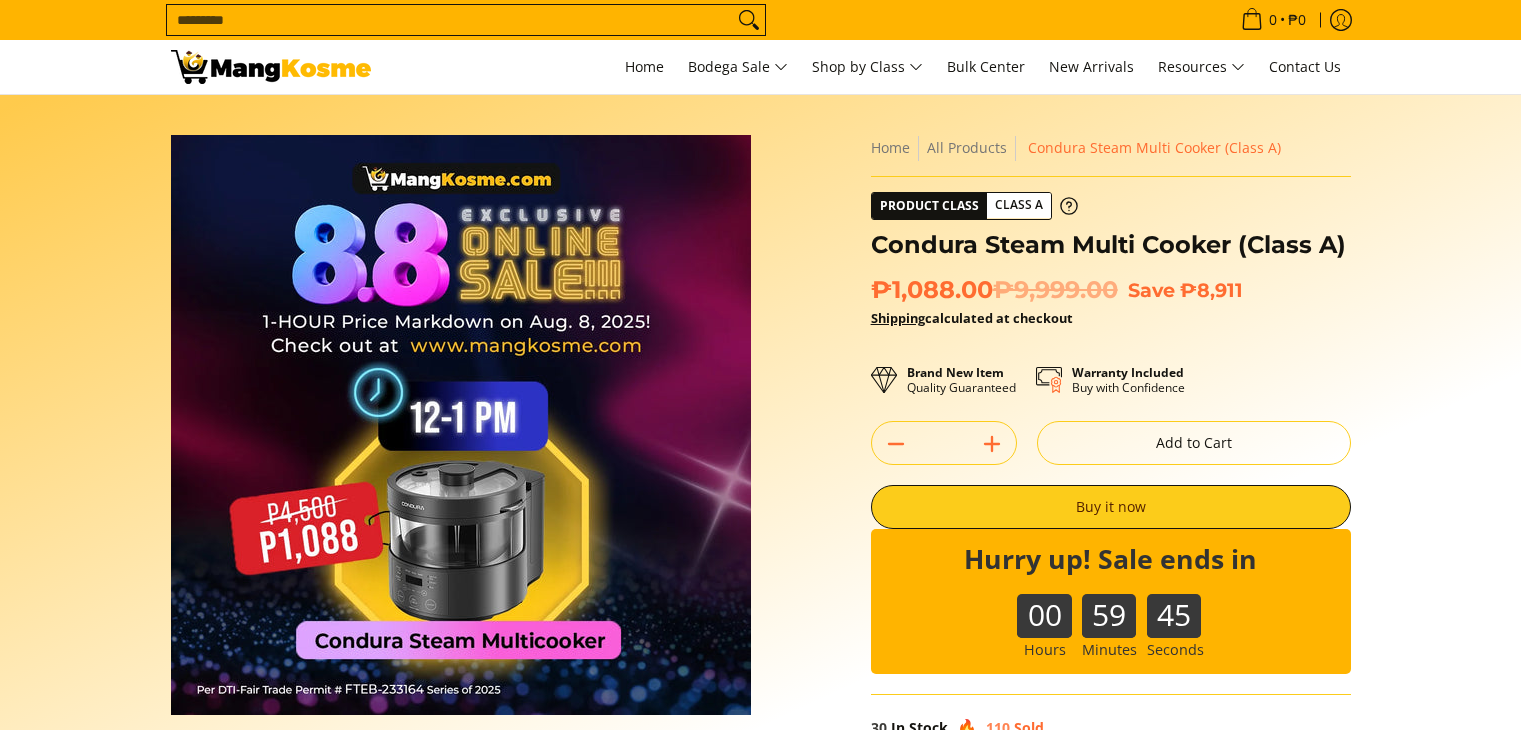 scroll, scrollTop: 0, scrollLeft: 0, axis: both 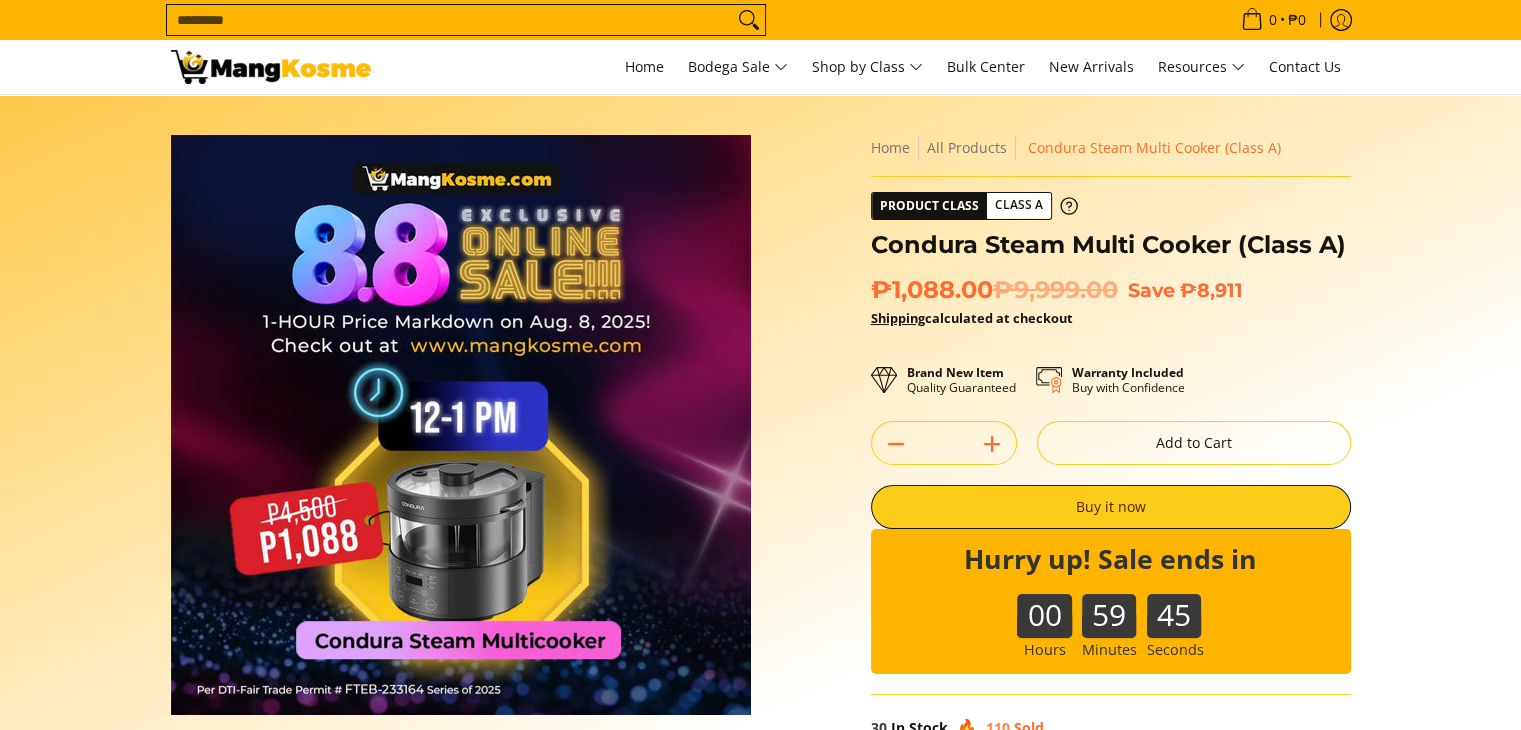 click on "Add to Cart" at bounding box center [1194, 443] 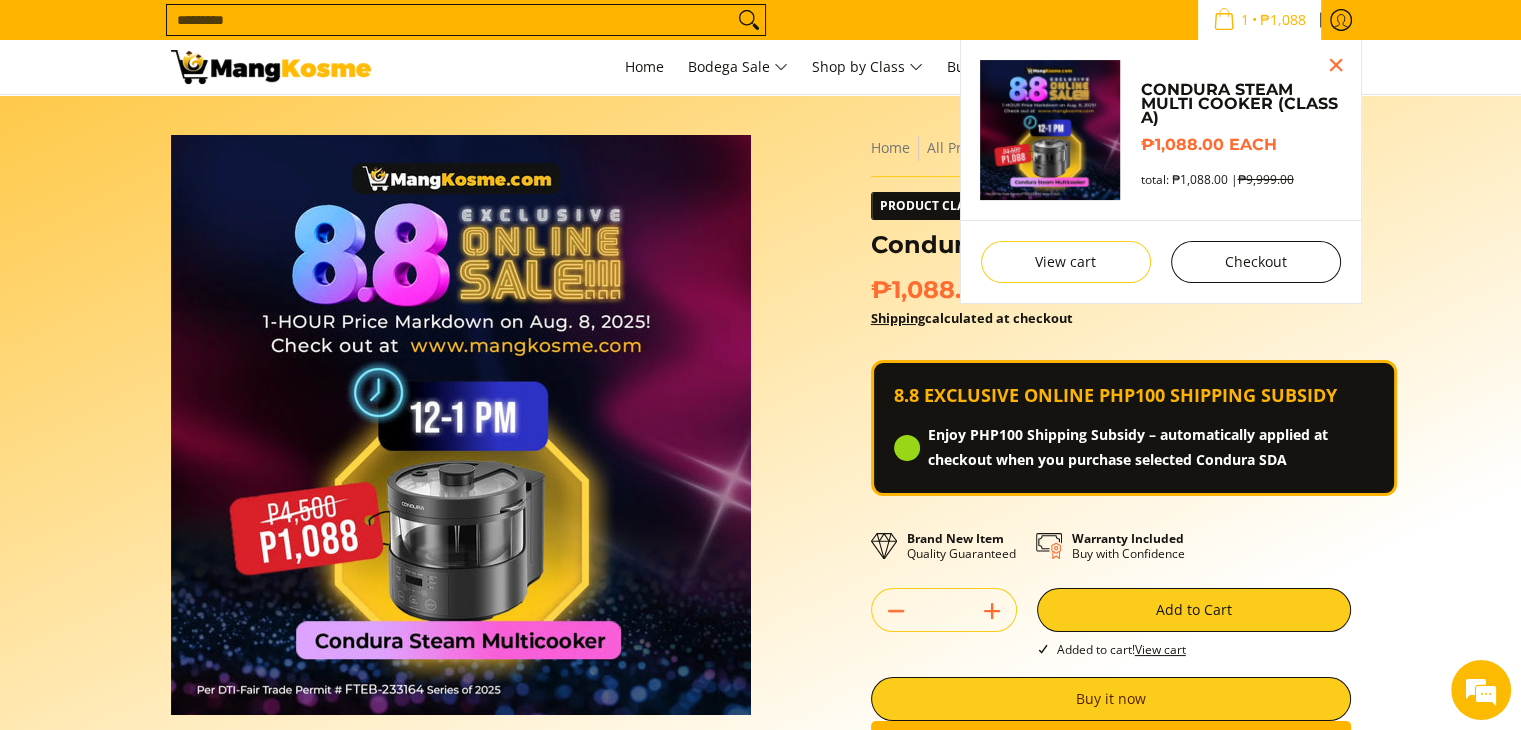 click on "Checkout" at bounding box center (1256, 262) 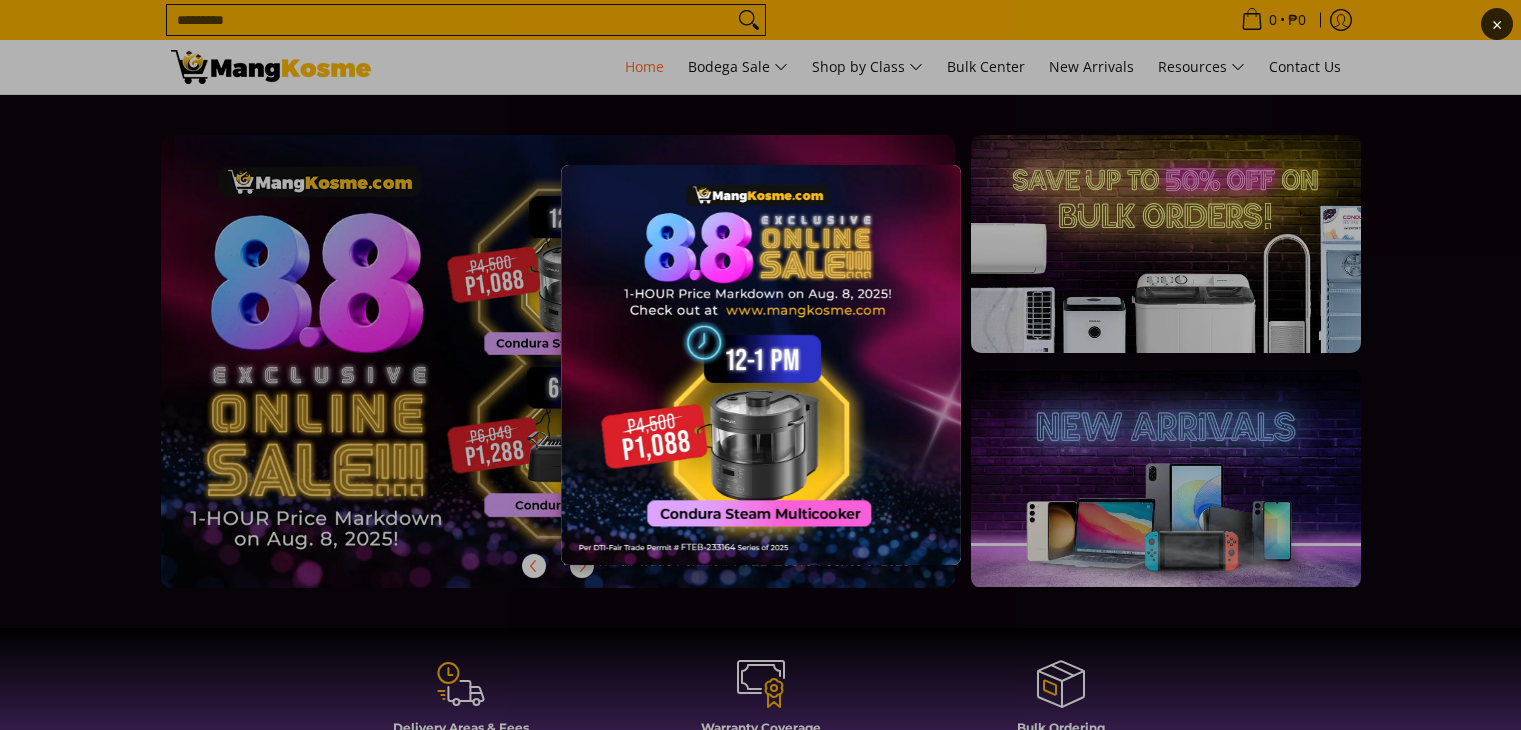 scroll, scrollTop: 0, scrollLeft: 0, axis: both 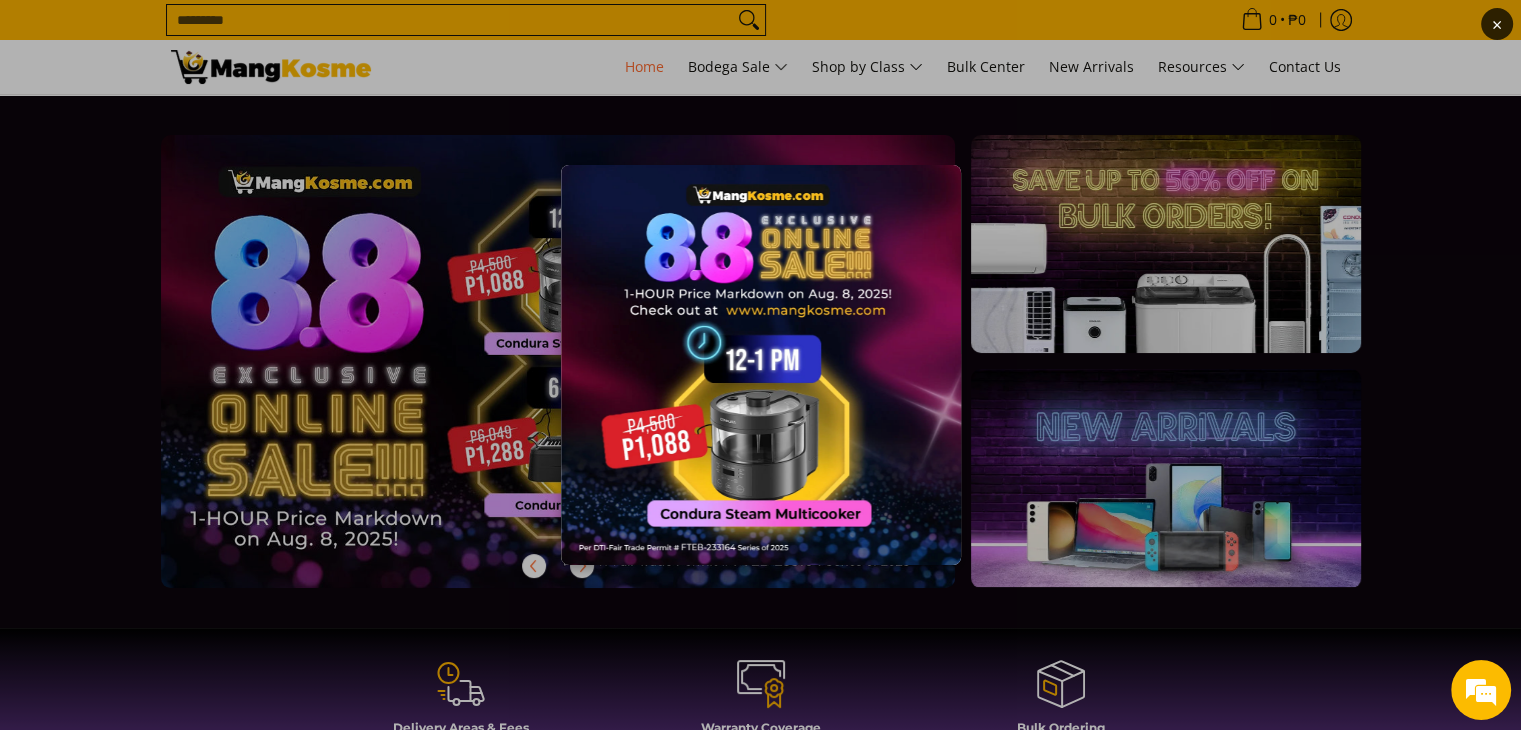click on "×" at bounding box center [760, 365] 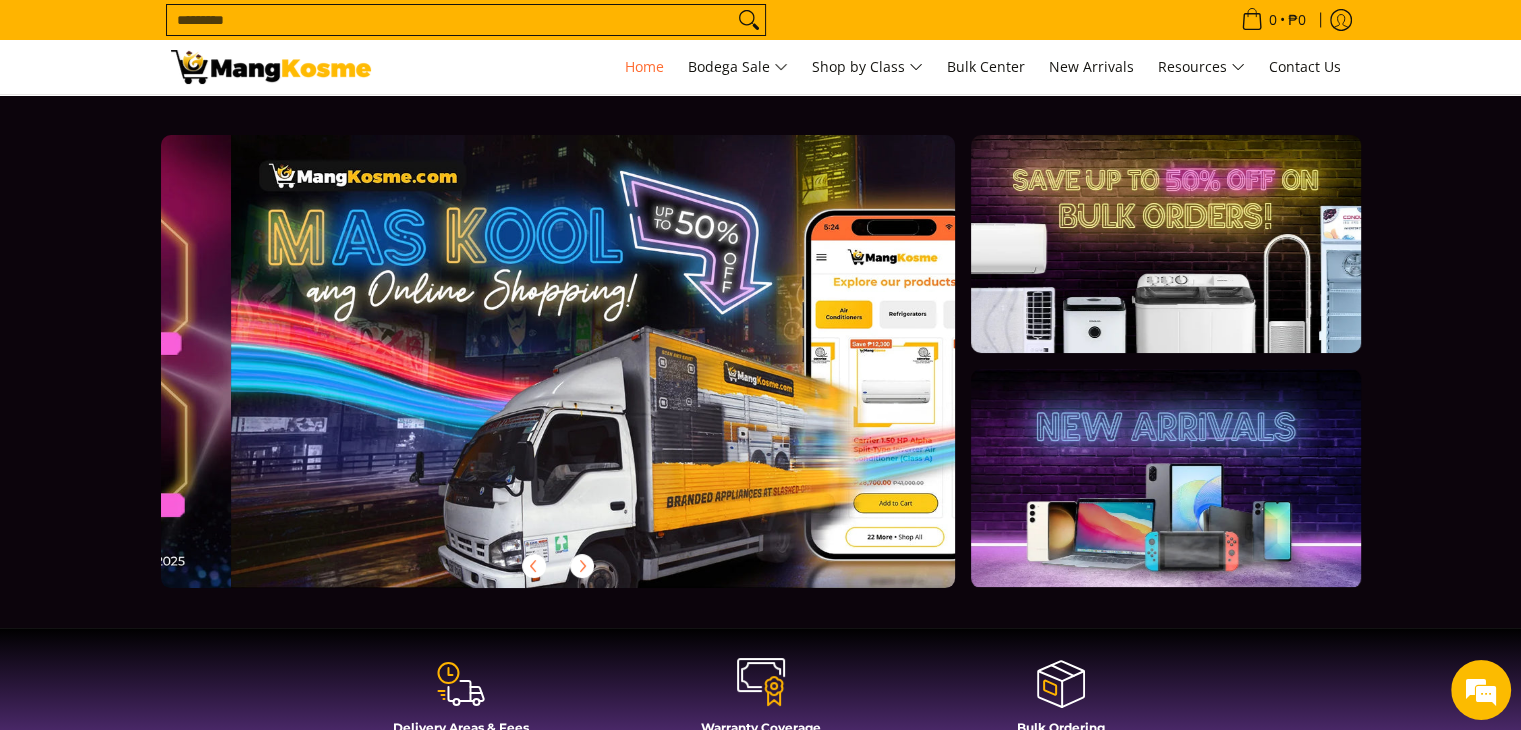 scroll, scrollTop: 0, scrollLeft: 795, axis: horizontal 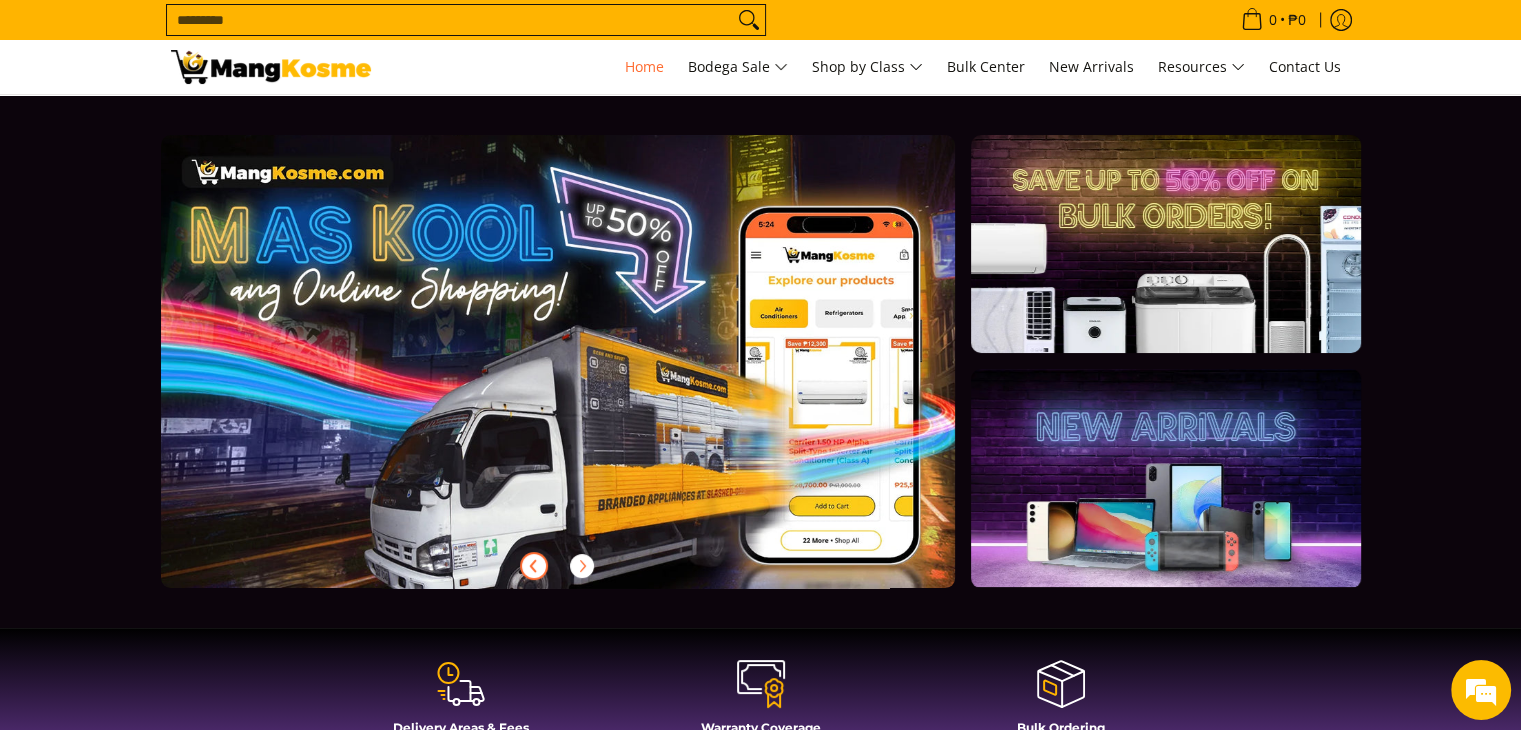 click 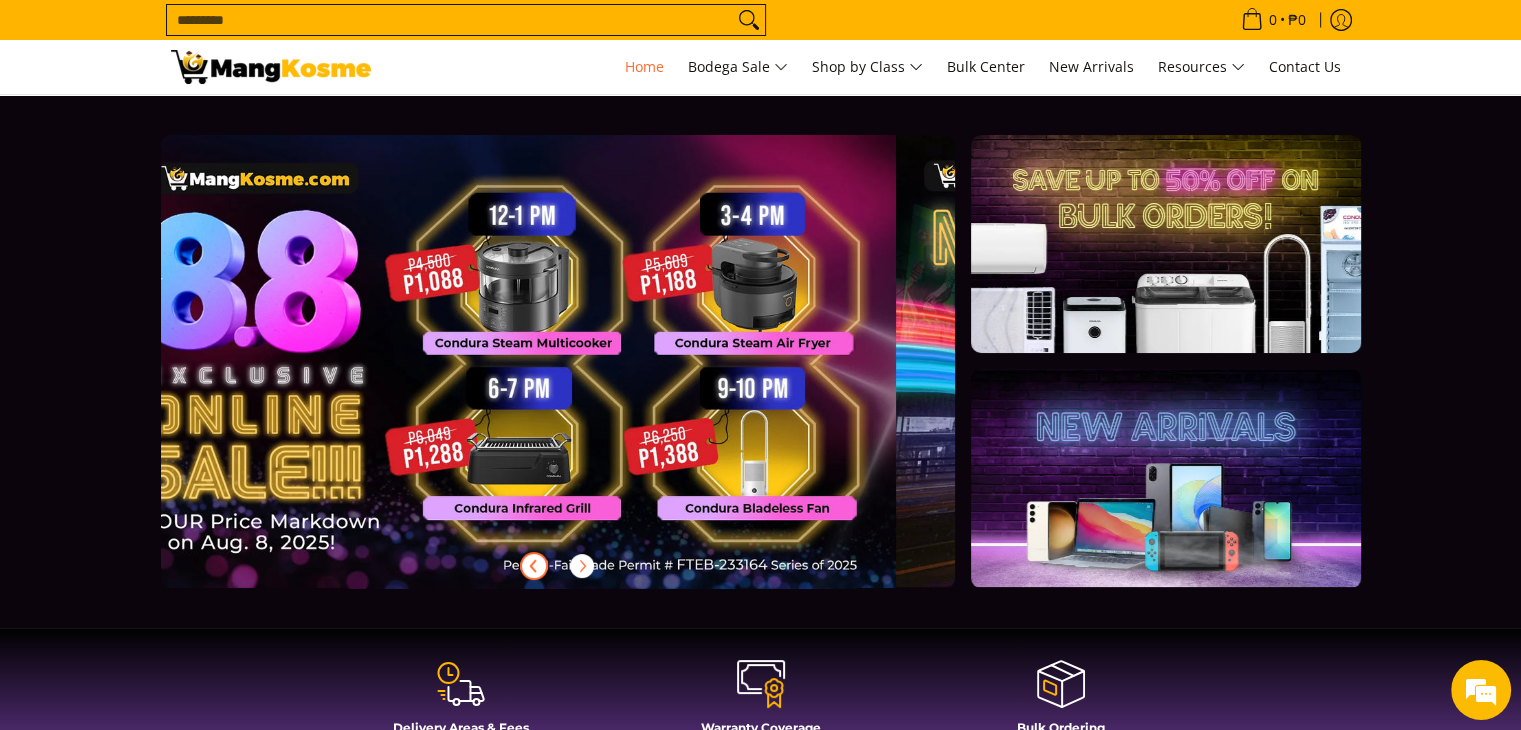 scroll, scrollTop: 0, scrollLeft: 0, axis: both 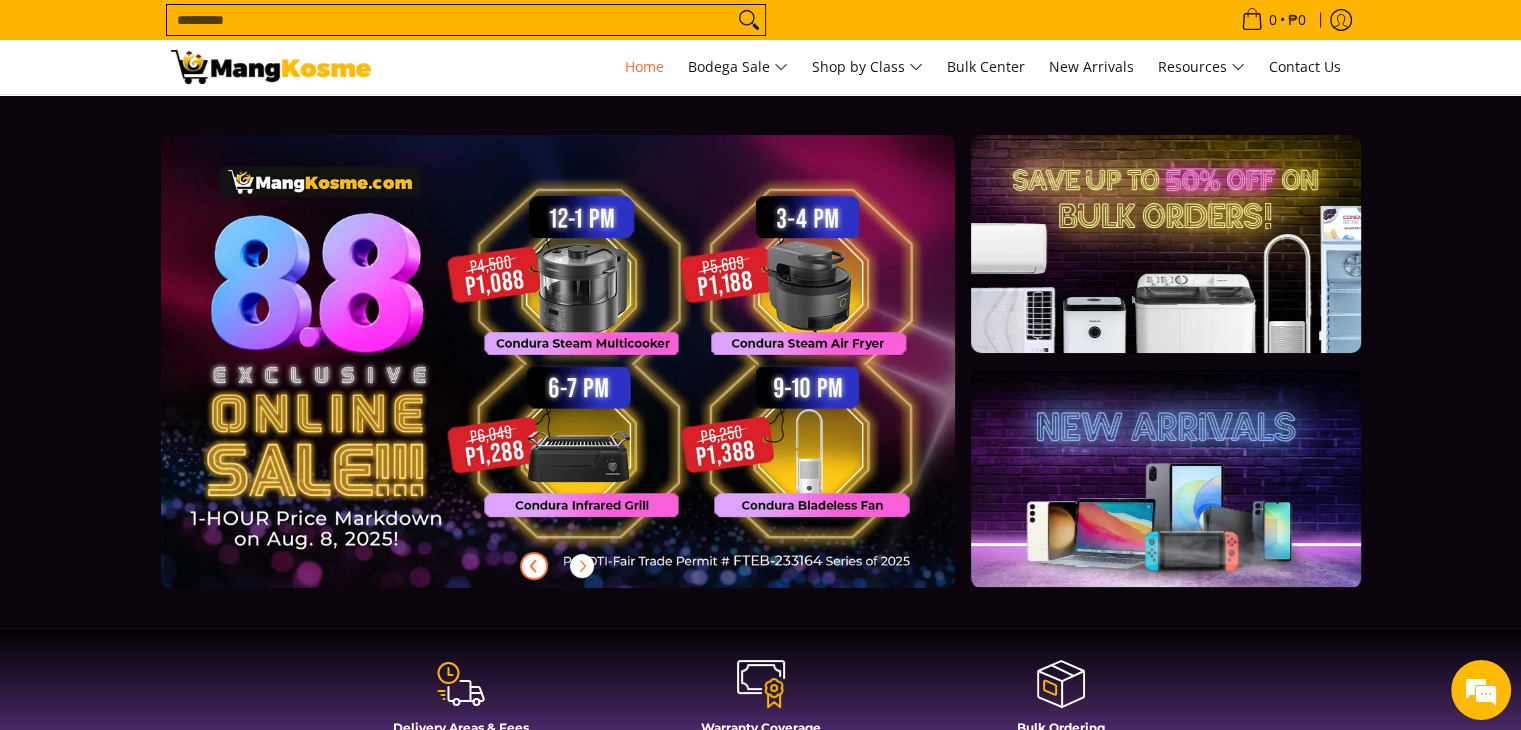 type 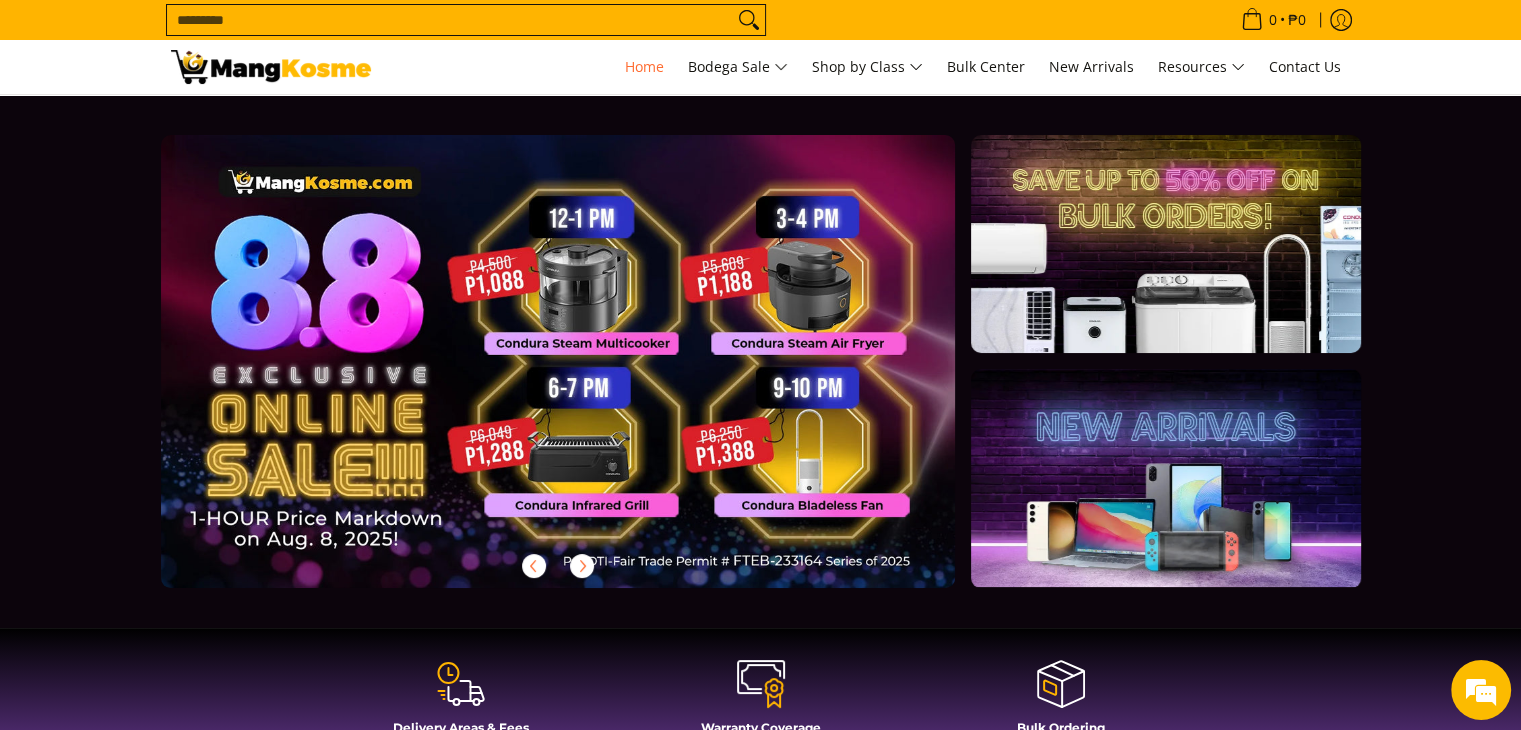 click on "0
Hi
Nicole
Account
Log out
Search..." at bounding box center [871, 67] 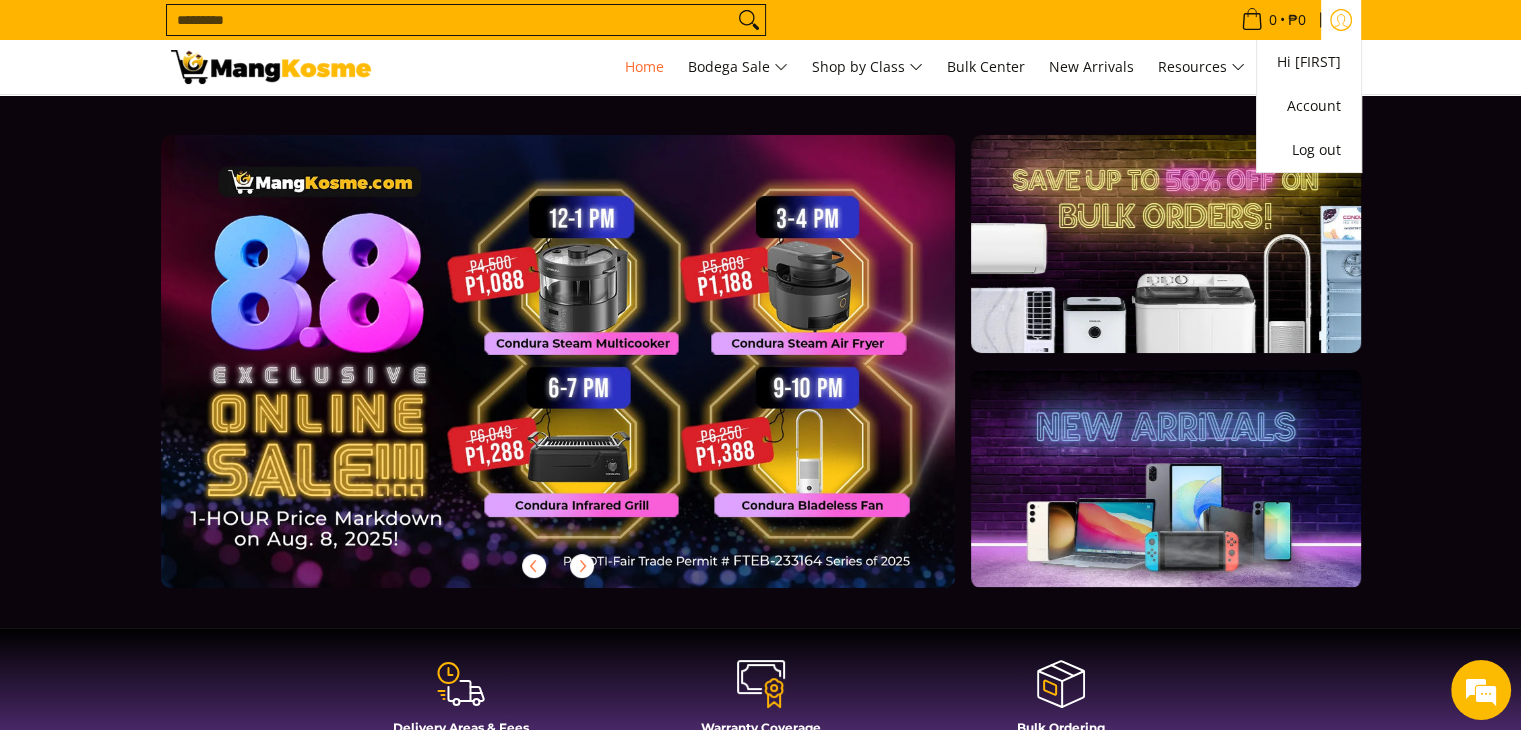 click 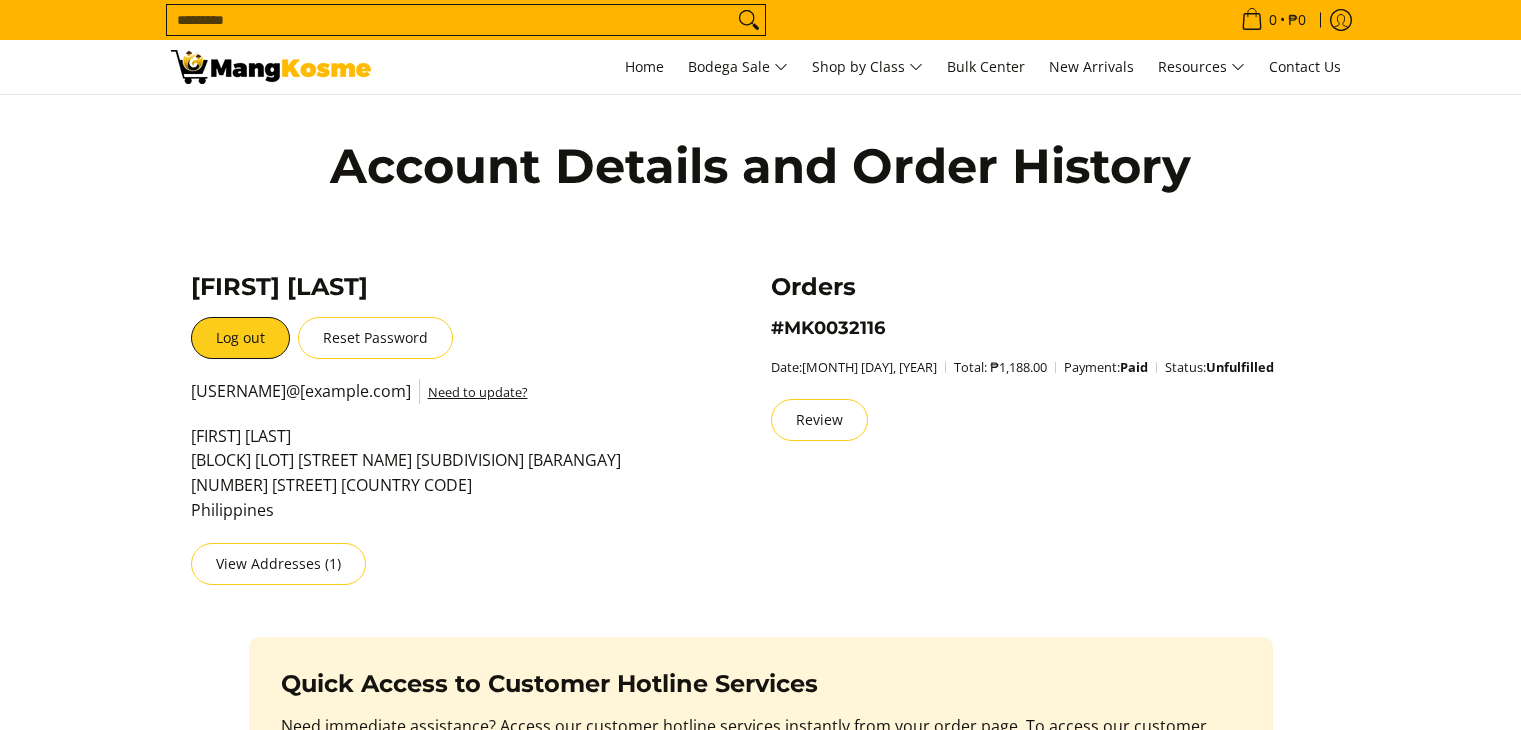 scroll, scrollTop: 0, scrollLeft: 0, axis: both 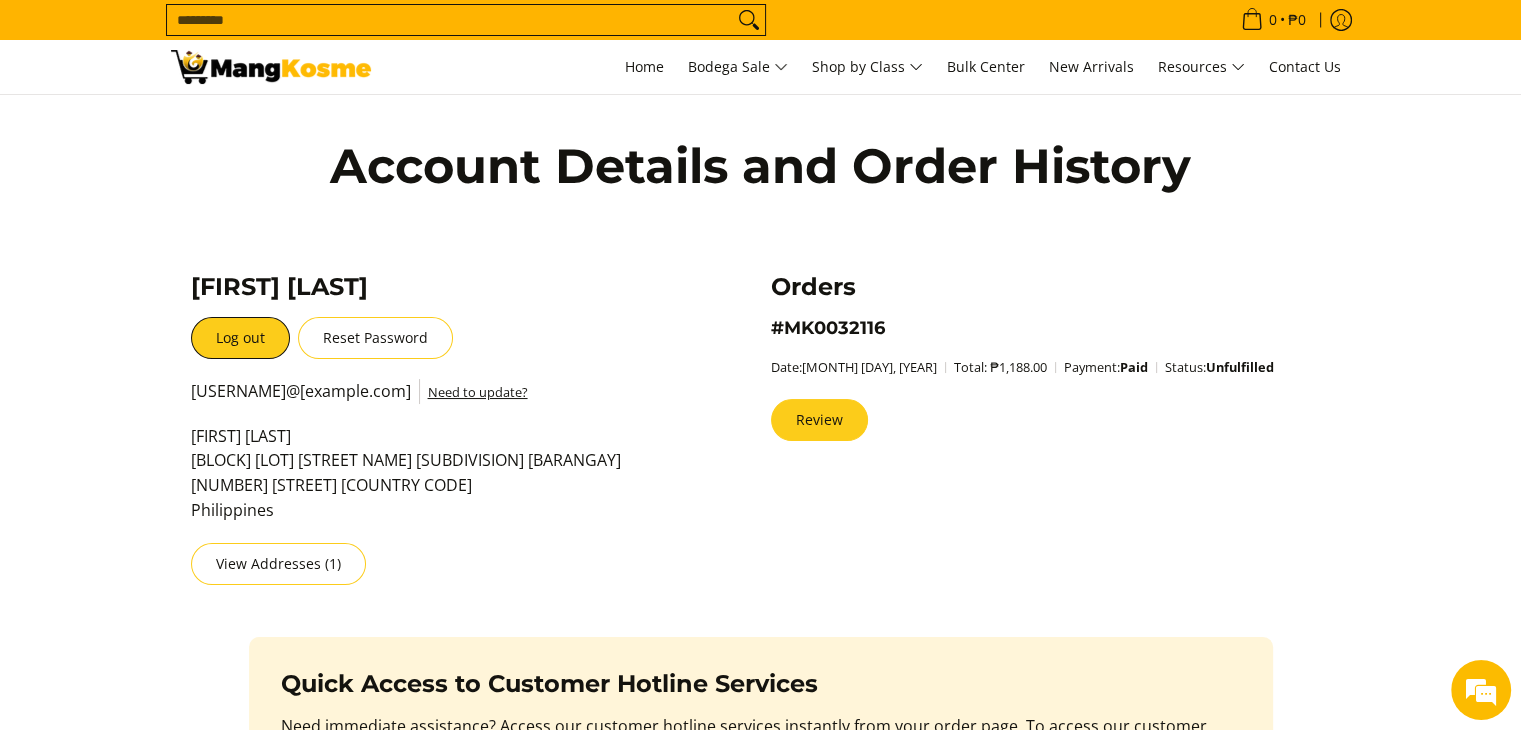 click on "Review" at bounding box center [819, 420] 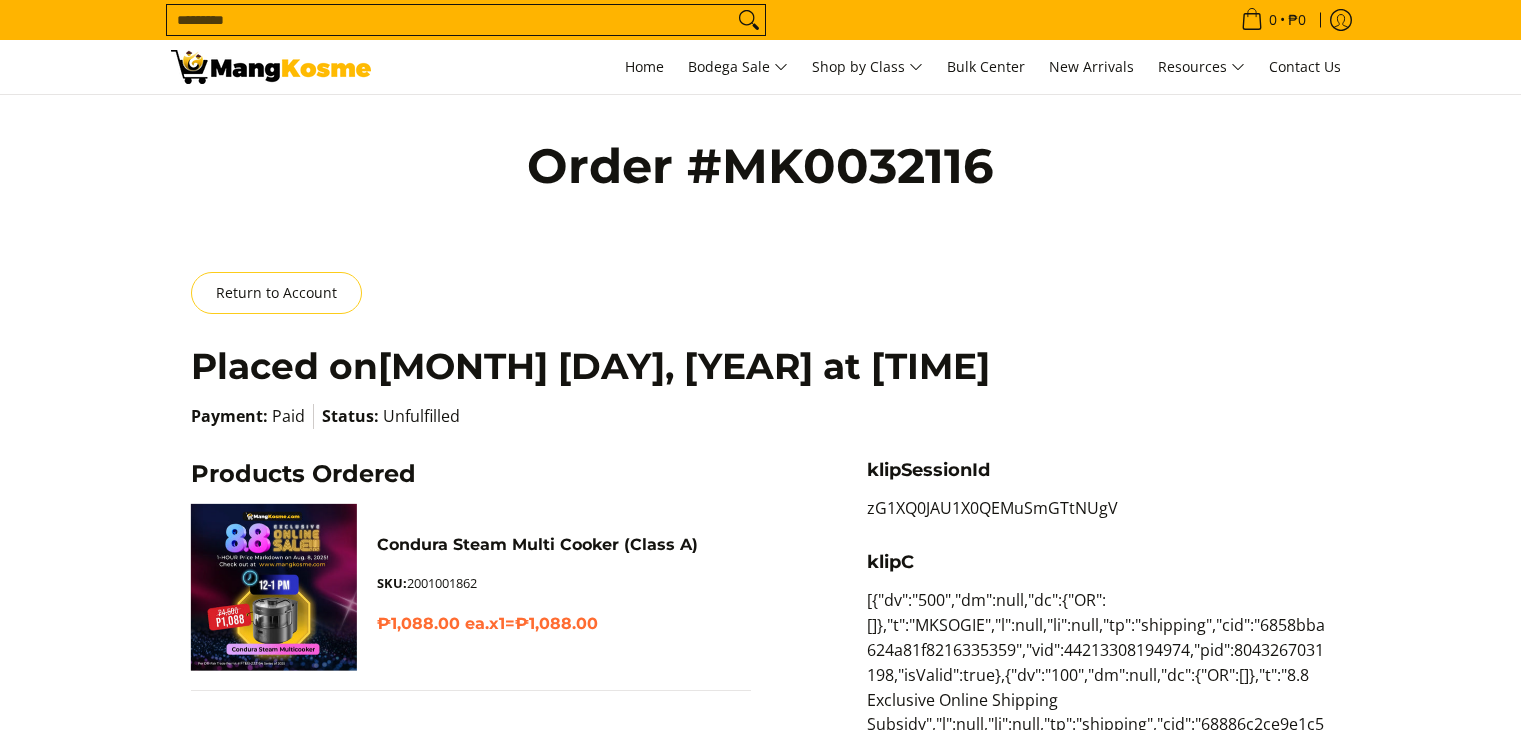 scroll, scrollTop: 0, scrollLeft: 0, axis: both 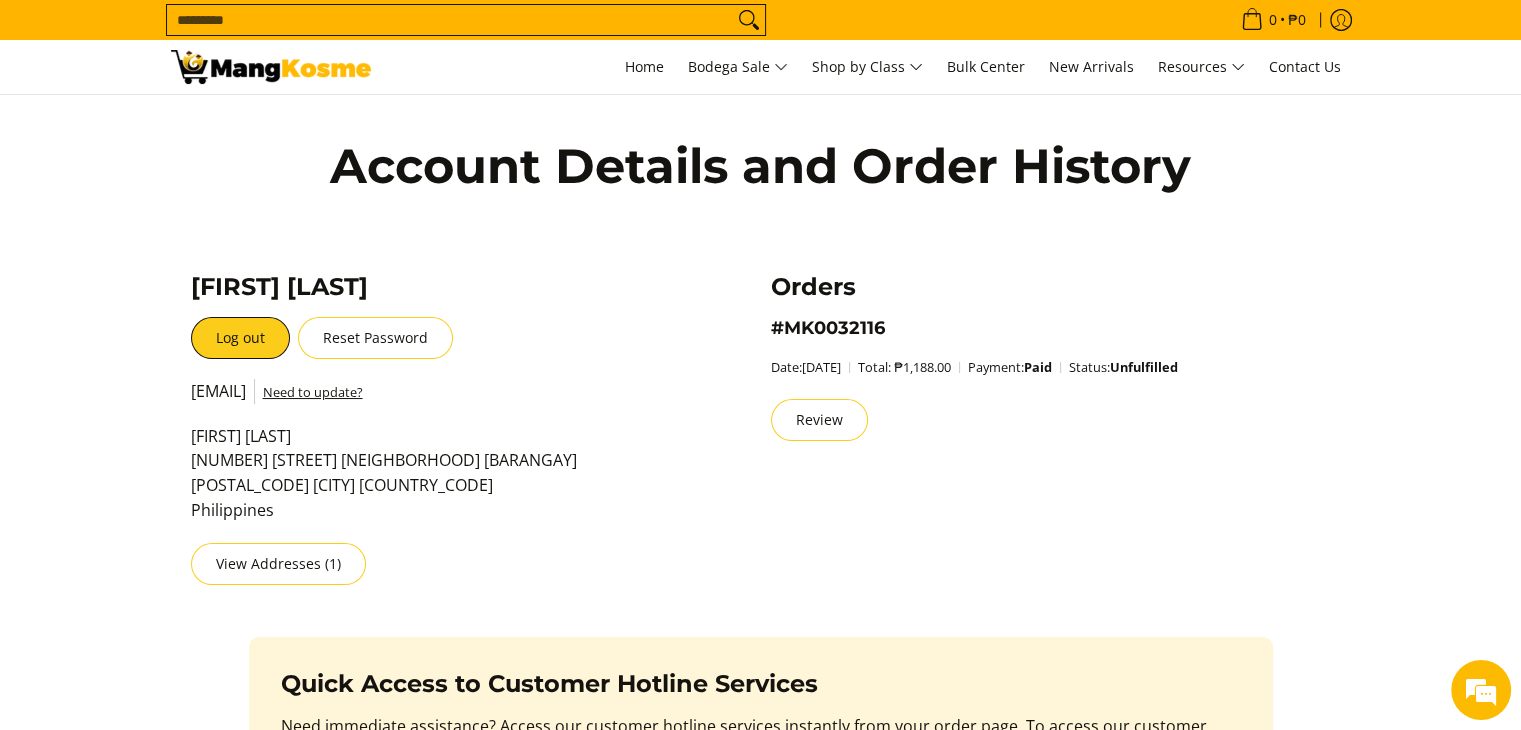 click on "**********" at bounding box center (422, 438) 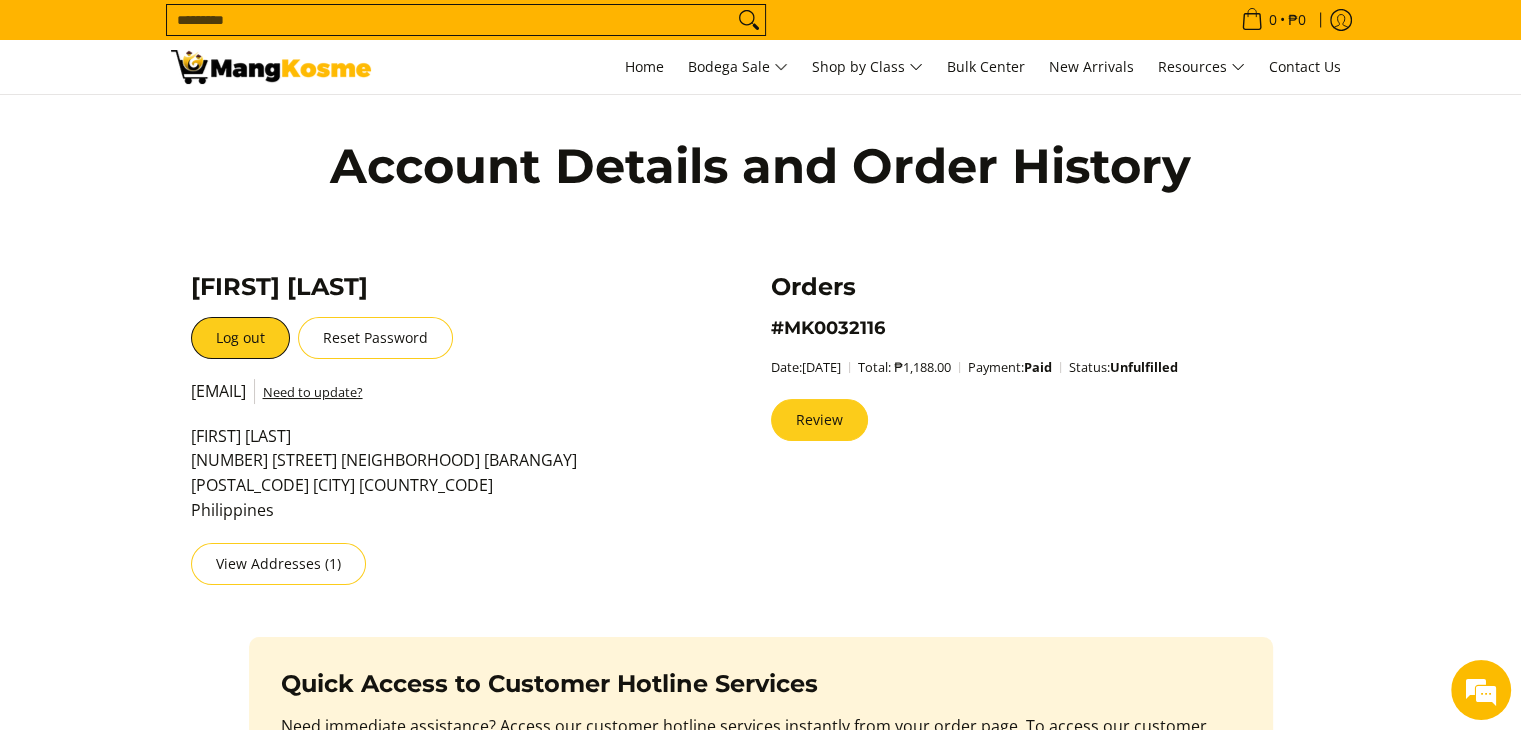 click on "Review" at bounding box center (819, 420) 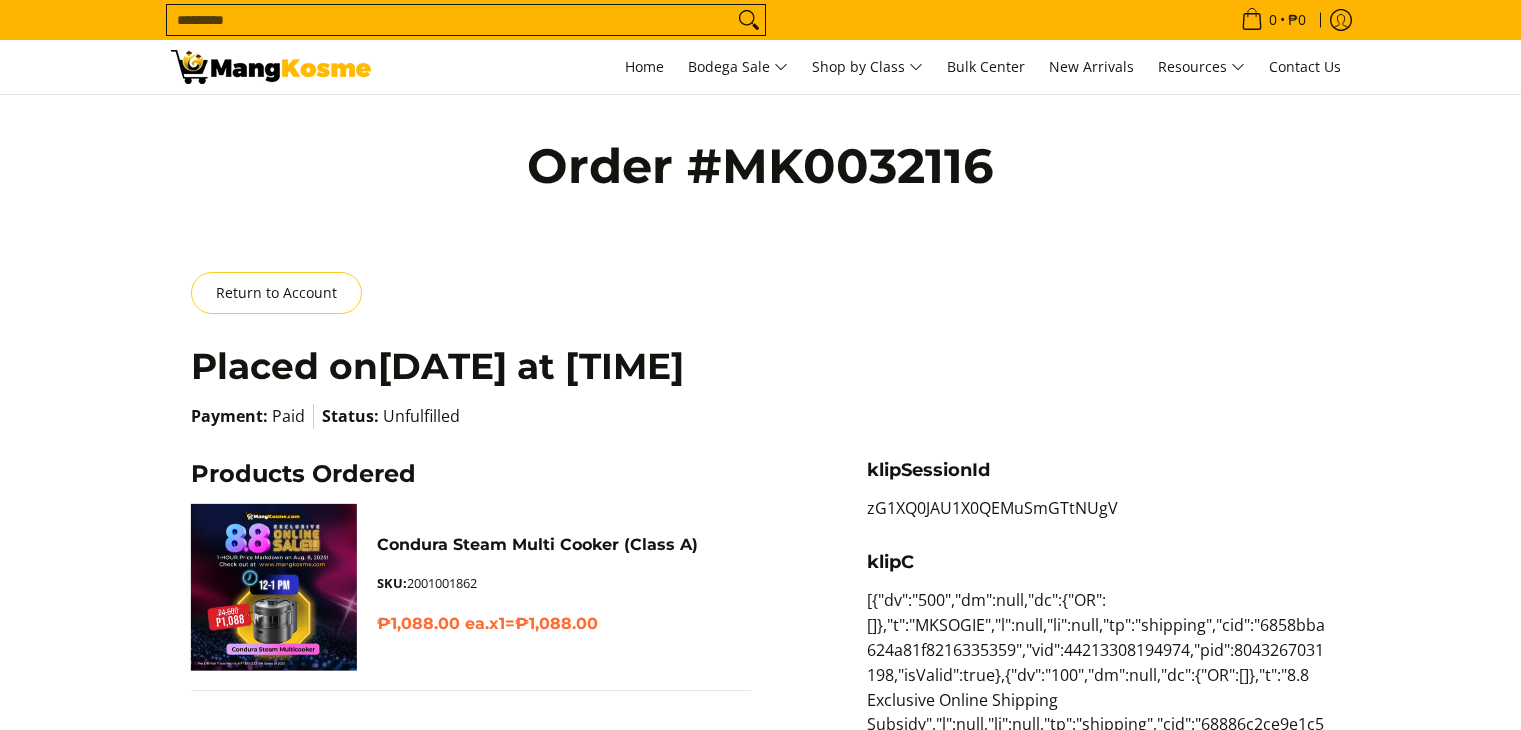 scroll, scrollTop: 0, scrollLeft: 0, axis: both 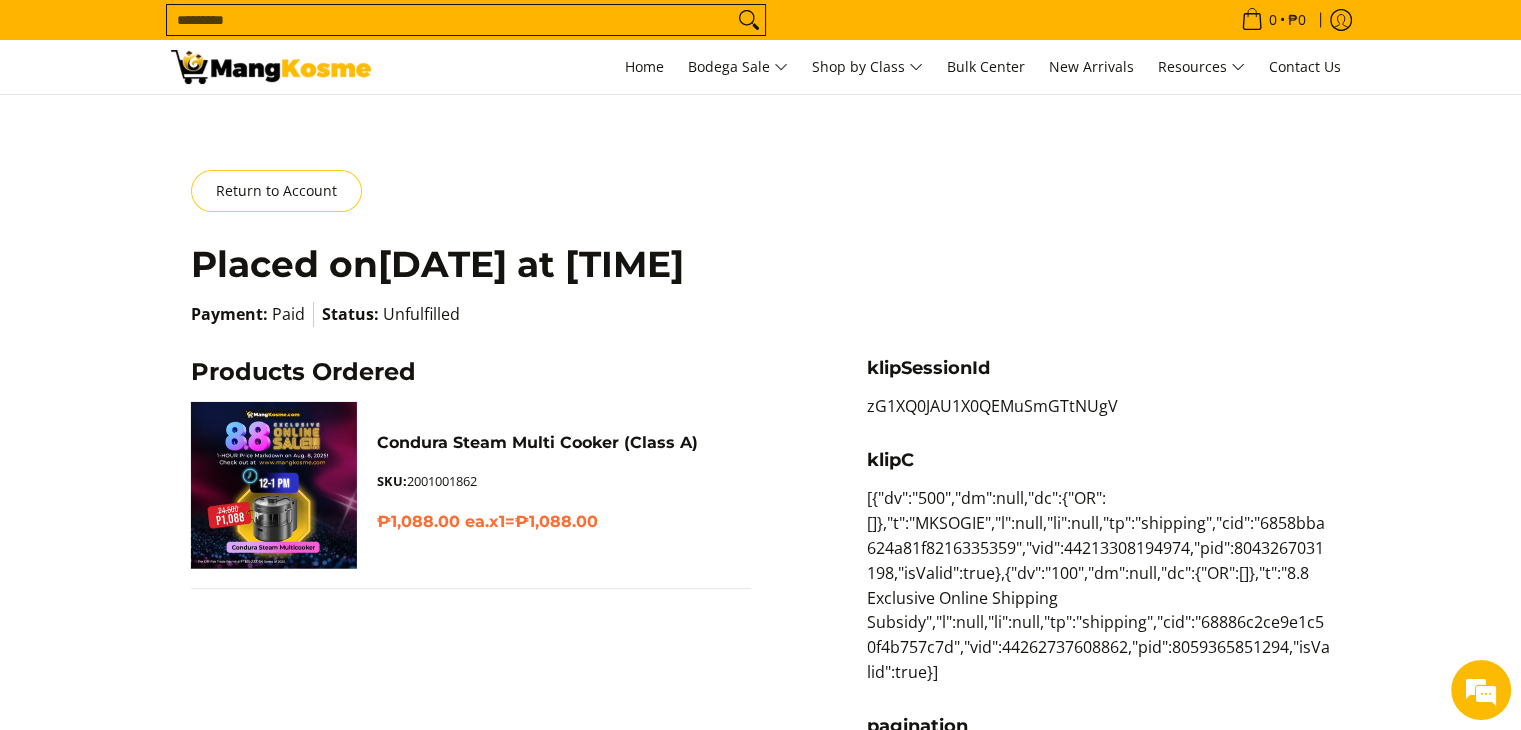 click on "Order #MK0032116
Return to Account
Placed on  August 8, 2025 at 12:02 pm
Payment:   Paid Status:   Unfulfilled
Products Ordered
Condura Steam Multi Cooker (Class A)
SKU:  2001001862
₱1,088.00 ea.  x   1  =   ₱1,088.00
Discount" at bounding box center [760, 1190] 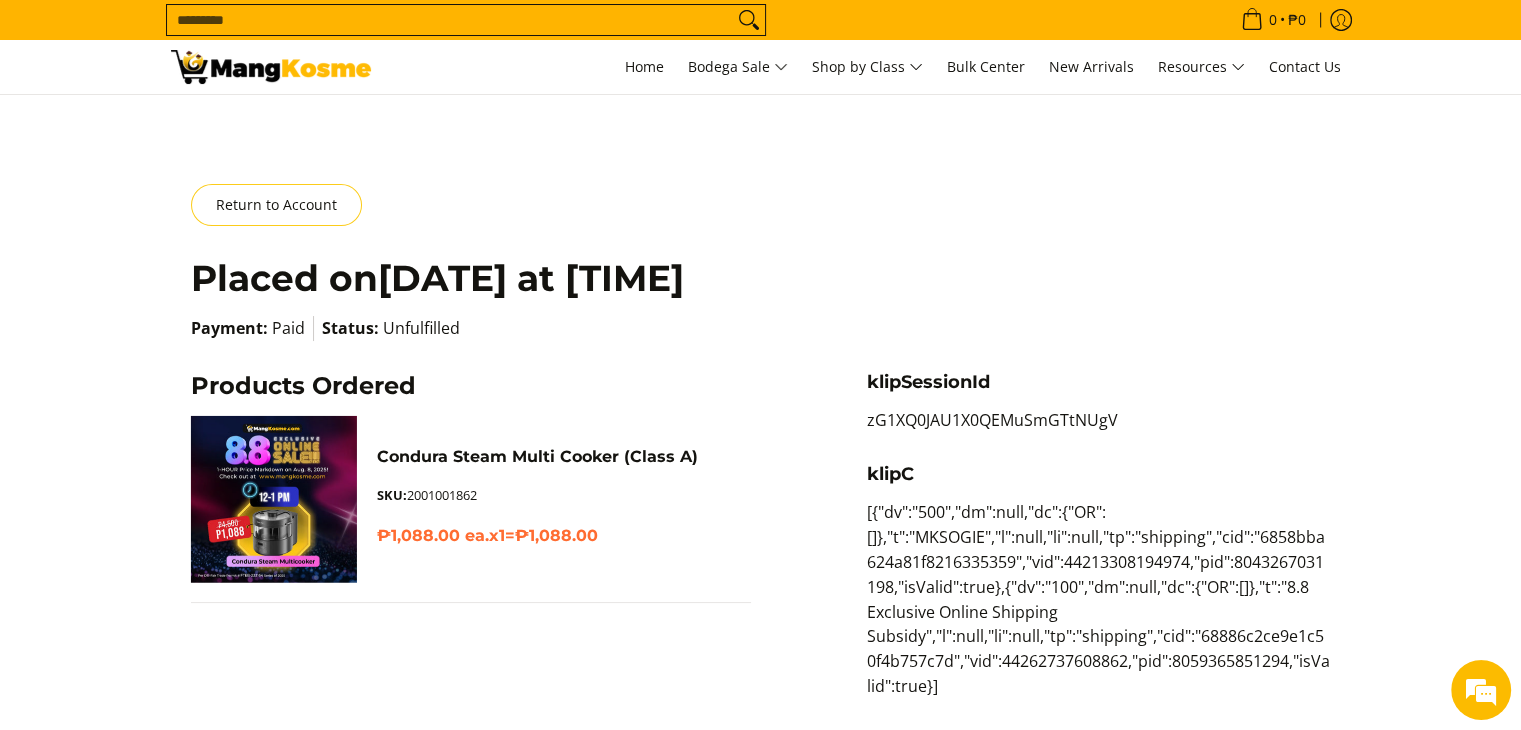 scroll, scrollTop: 0, scrollLeft: 0, axis: both 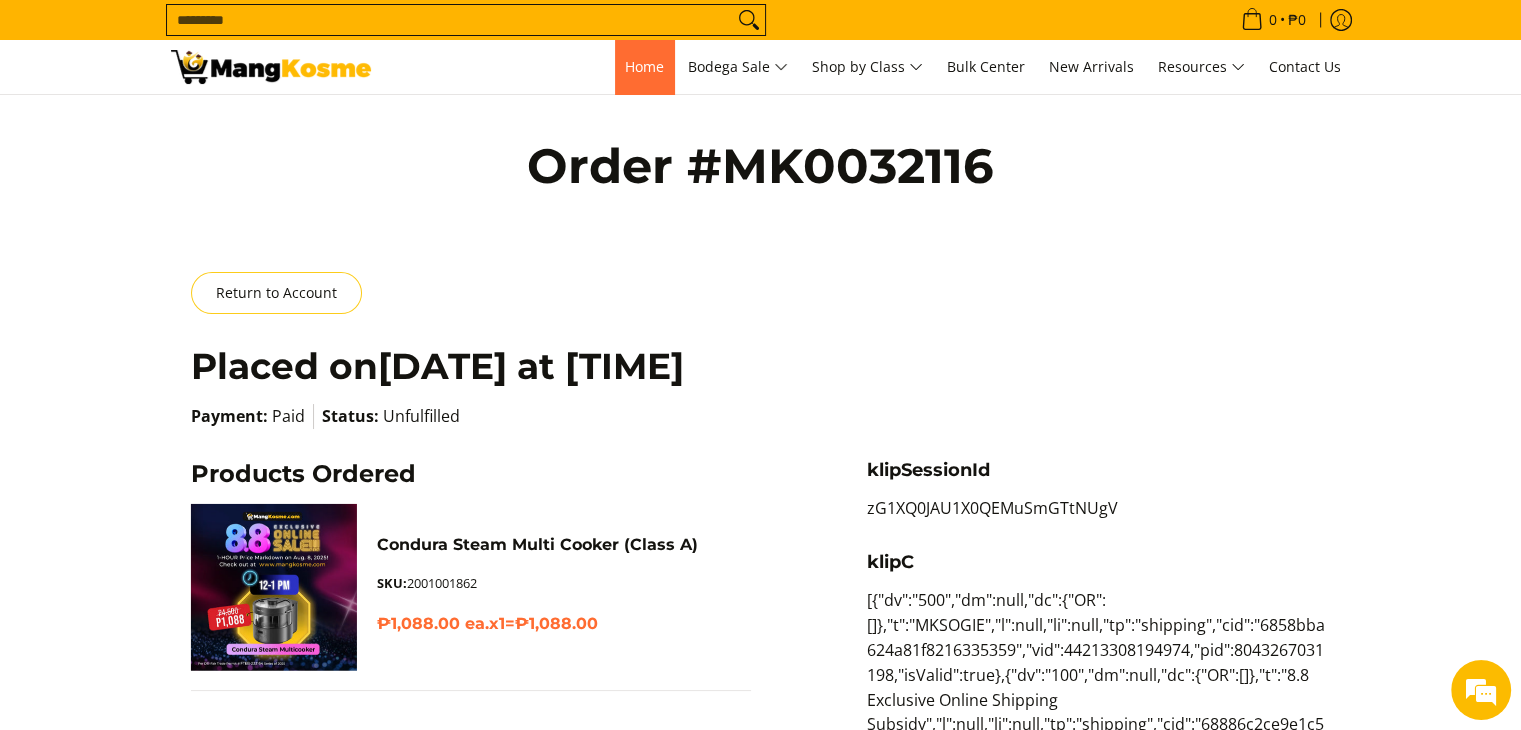 click on "Home" at bounding box center [644, 66] 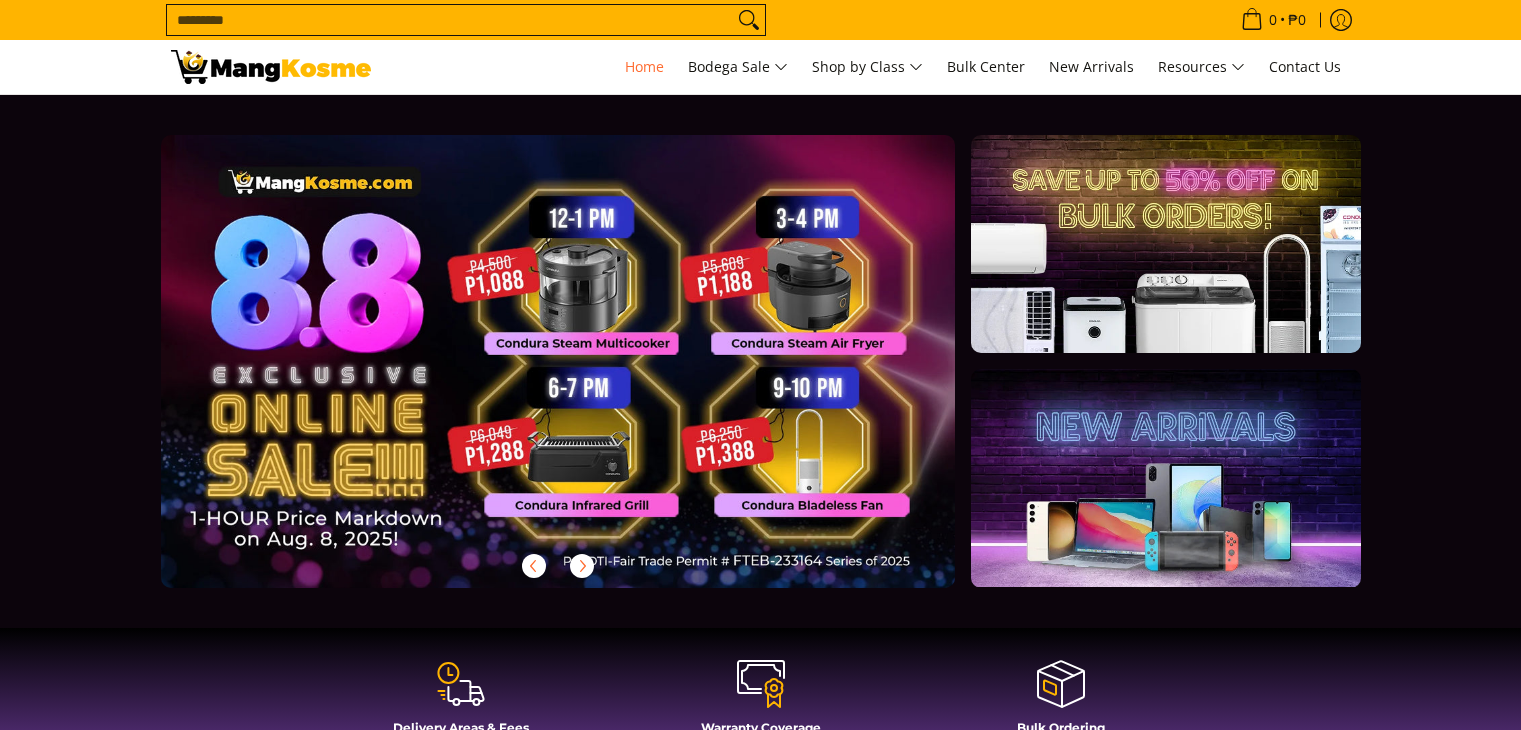 scroll, scrollTop: 0, scrollLeft: 0, axis: both 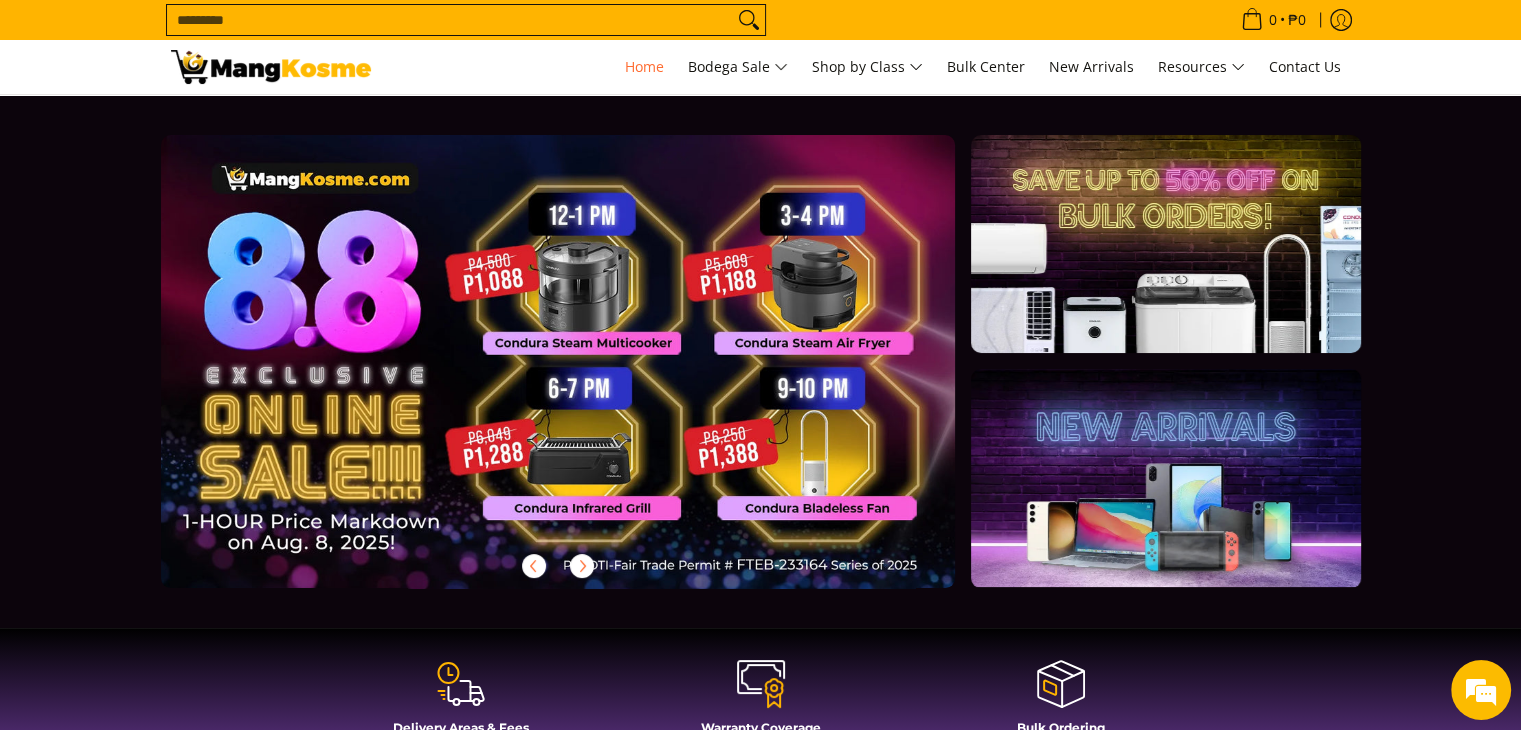 click at bounding box center (590, 377) 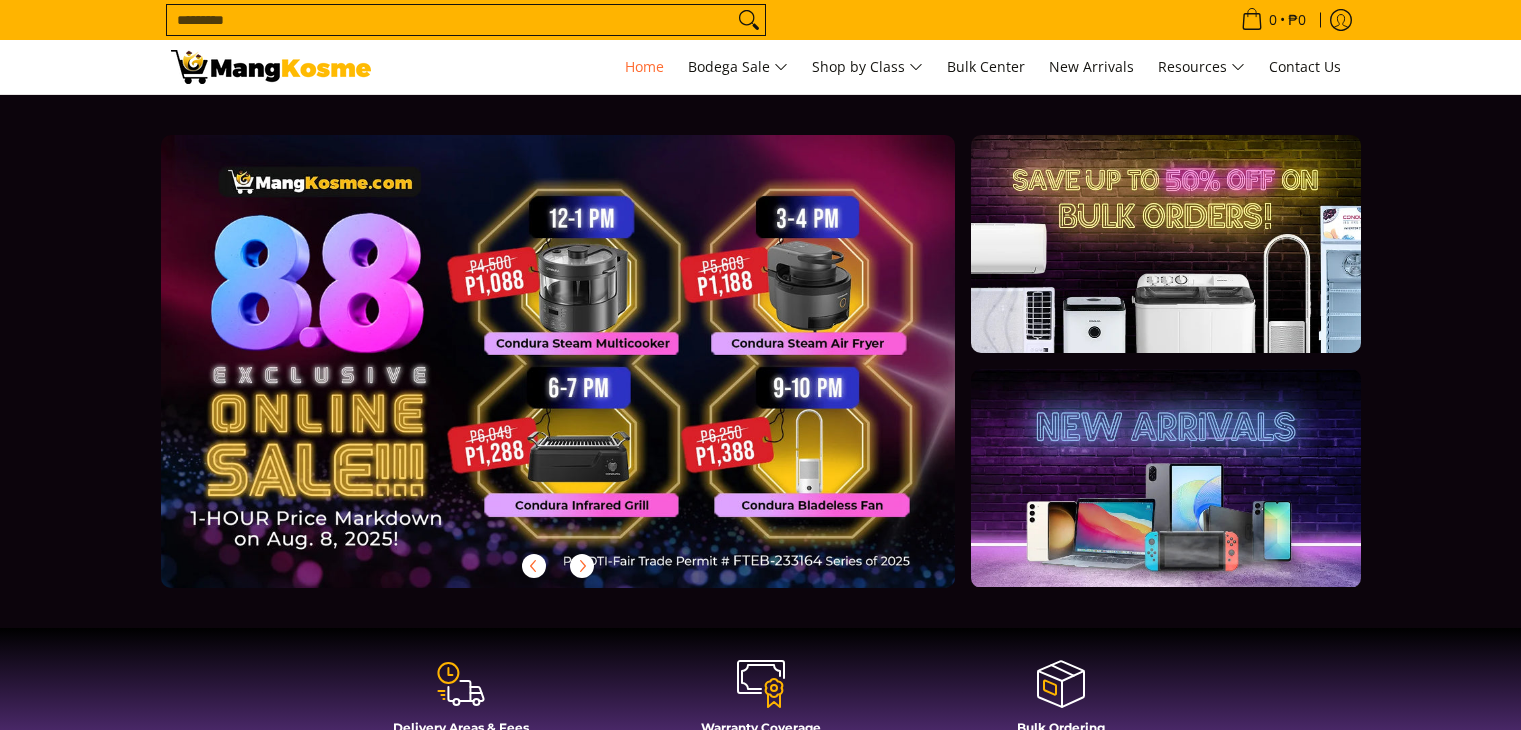 scroll, scrollTop: 0, scrollLeft: 0, axis: both 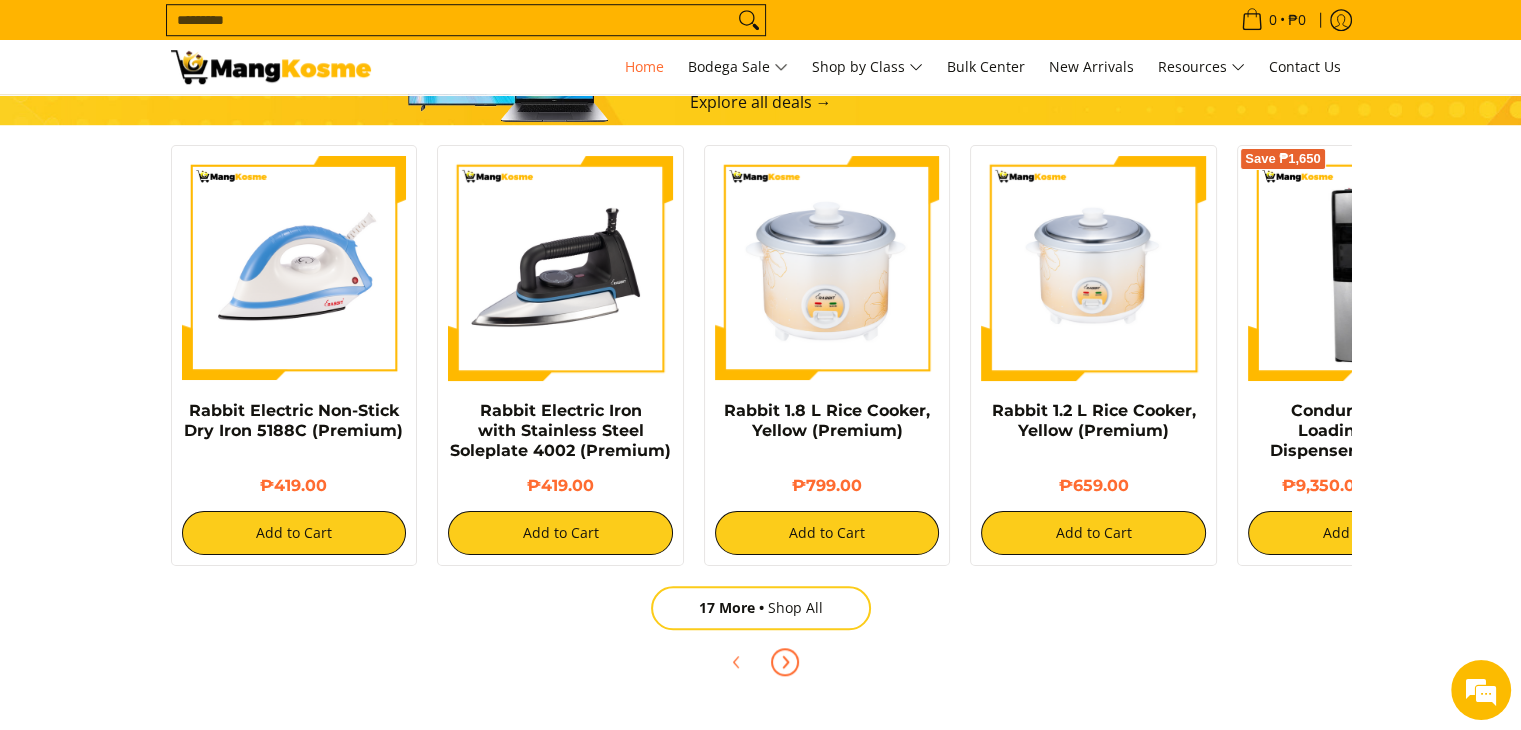 click at bounding box center (785, 662) 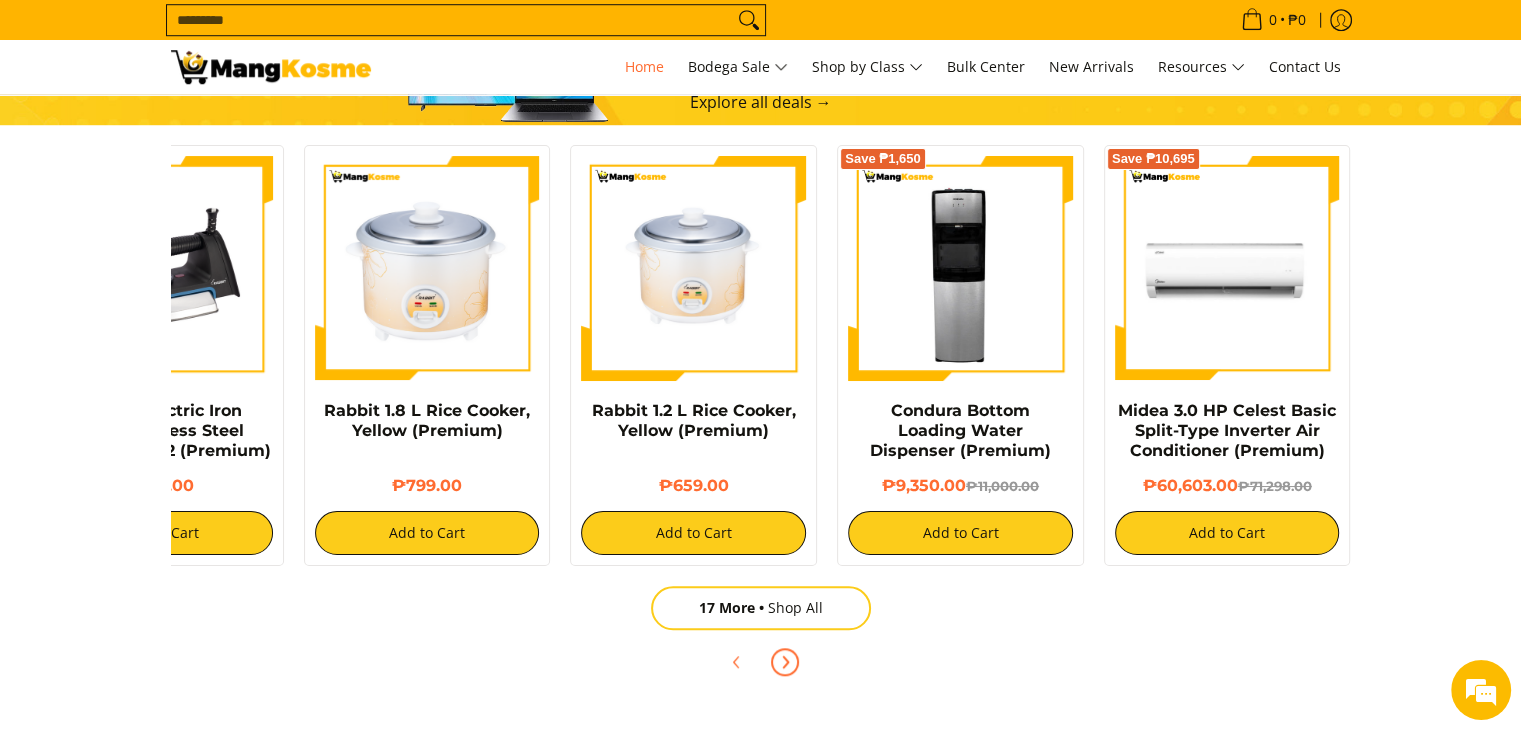 click at bounding box center (785, 662) 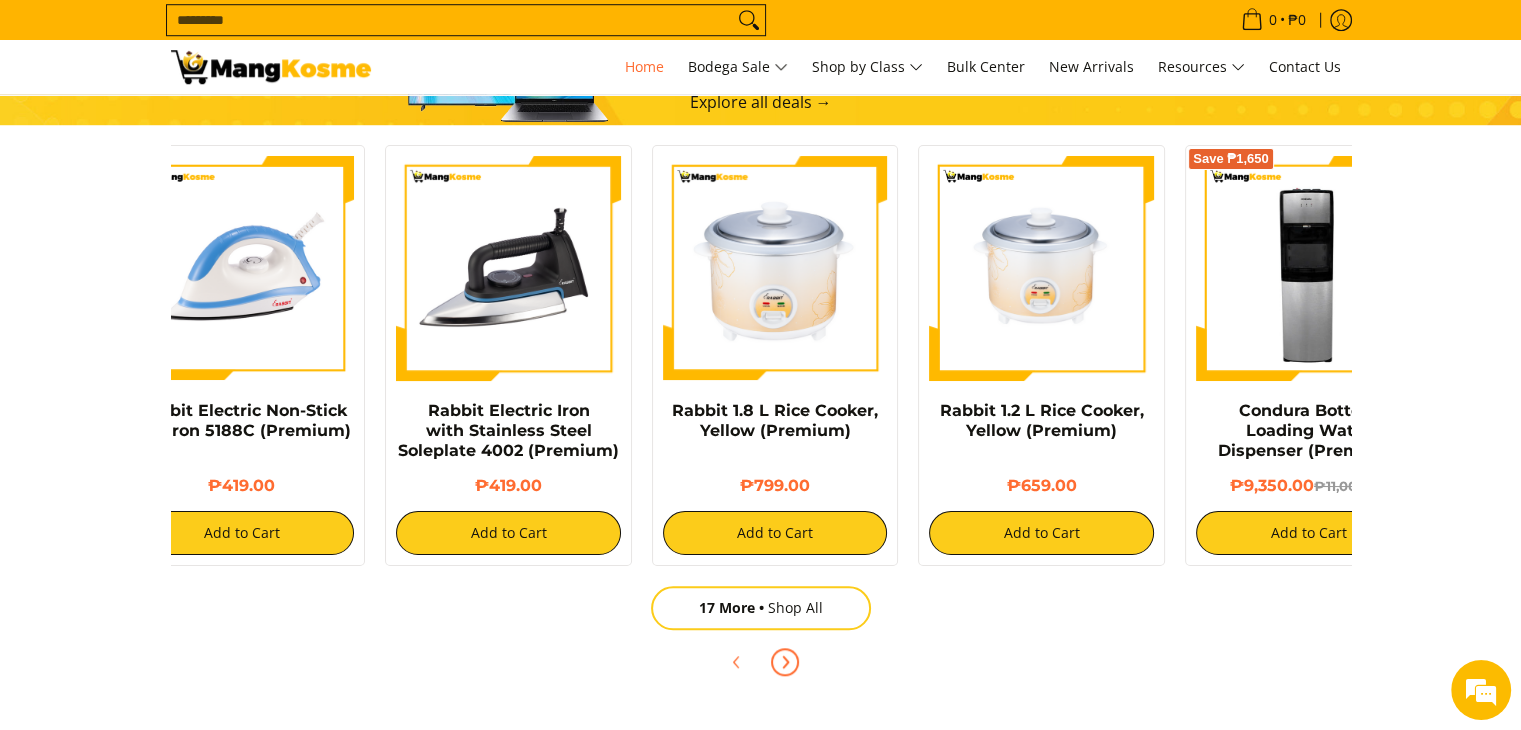 scroll, scrollTop: 0, scrollLeft: 0, axis: both 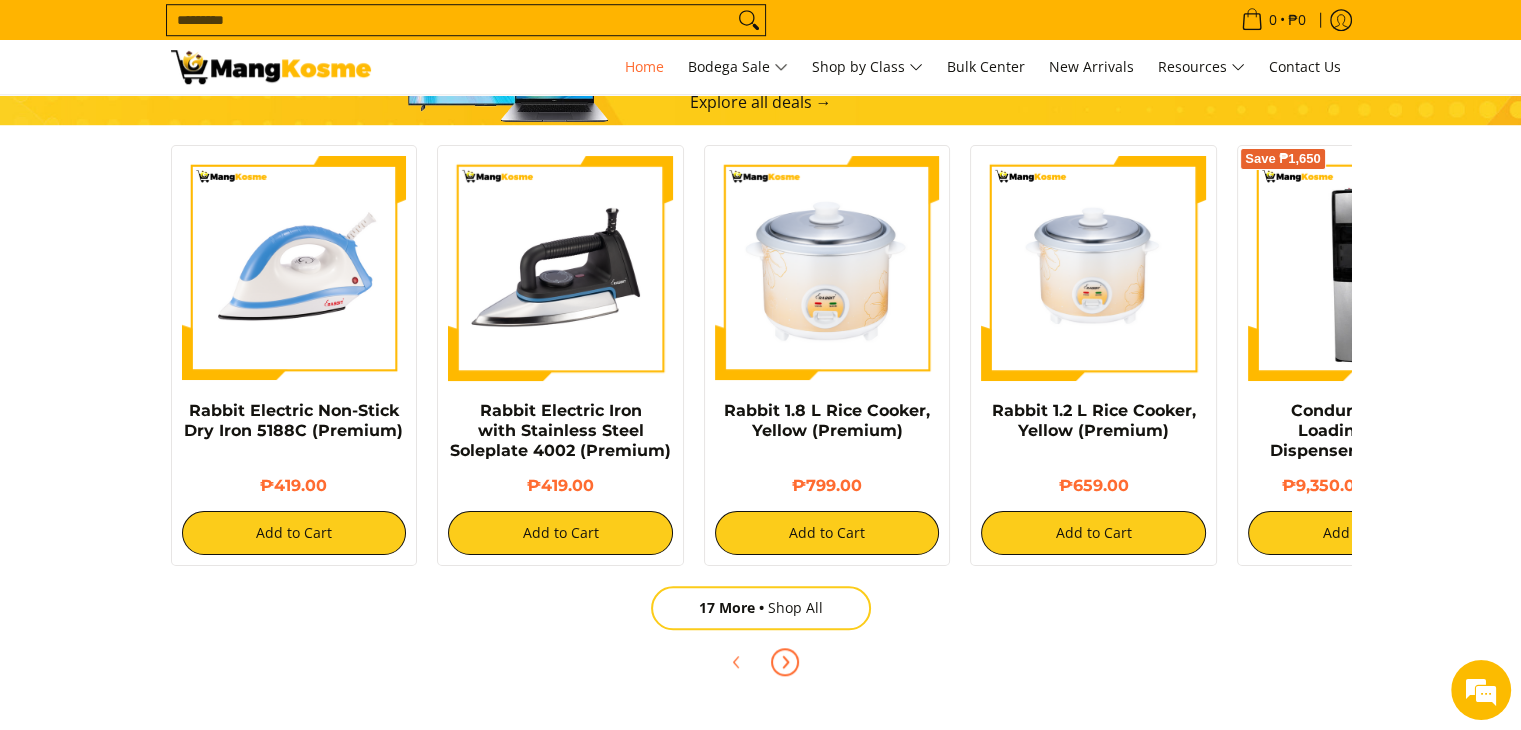 click at bounding box center (785, 662) 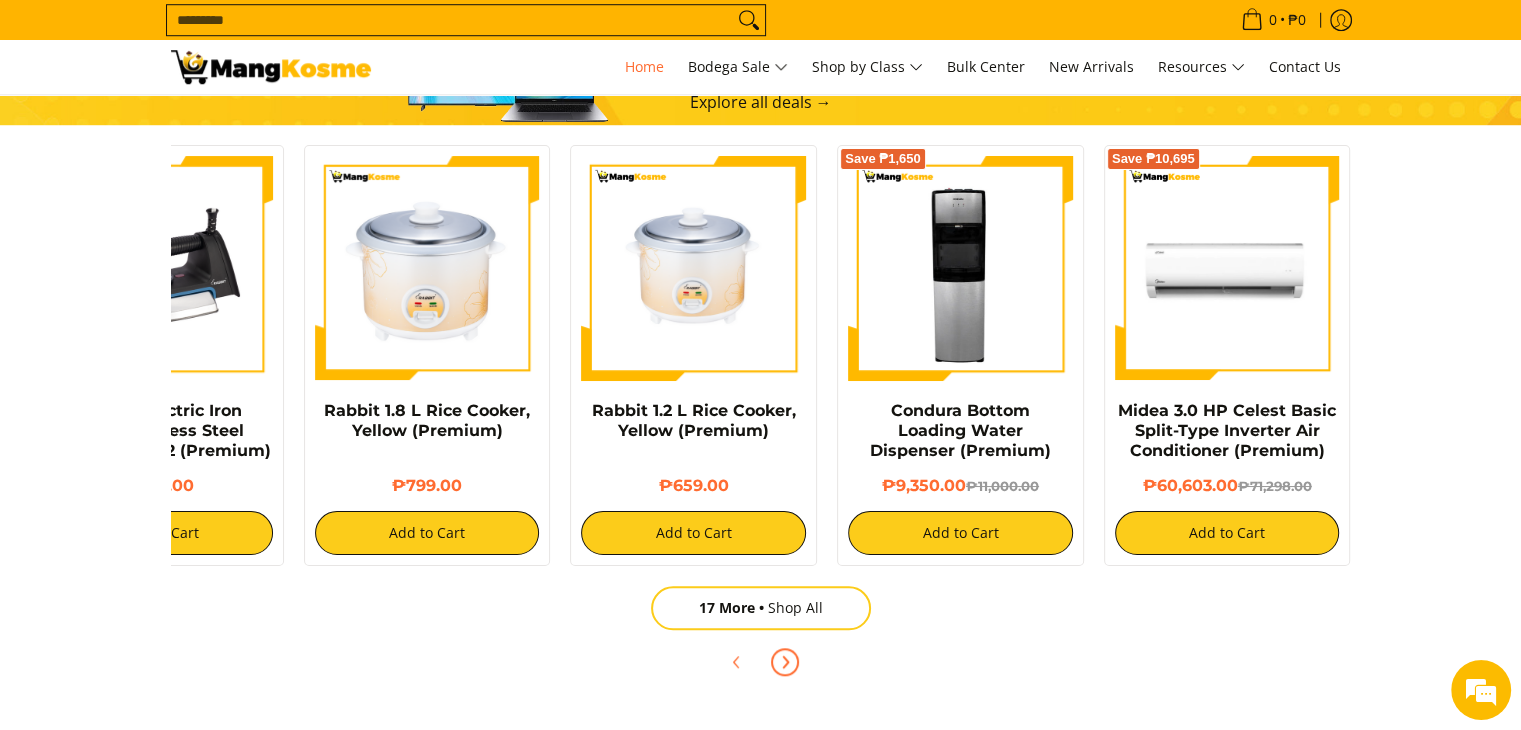 scroll, scrollTop: 0, scrollLeft: 1590, axis: horizontal 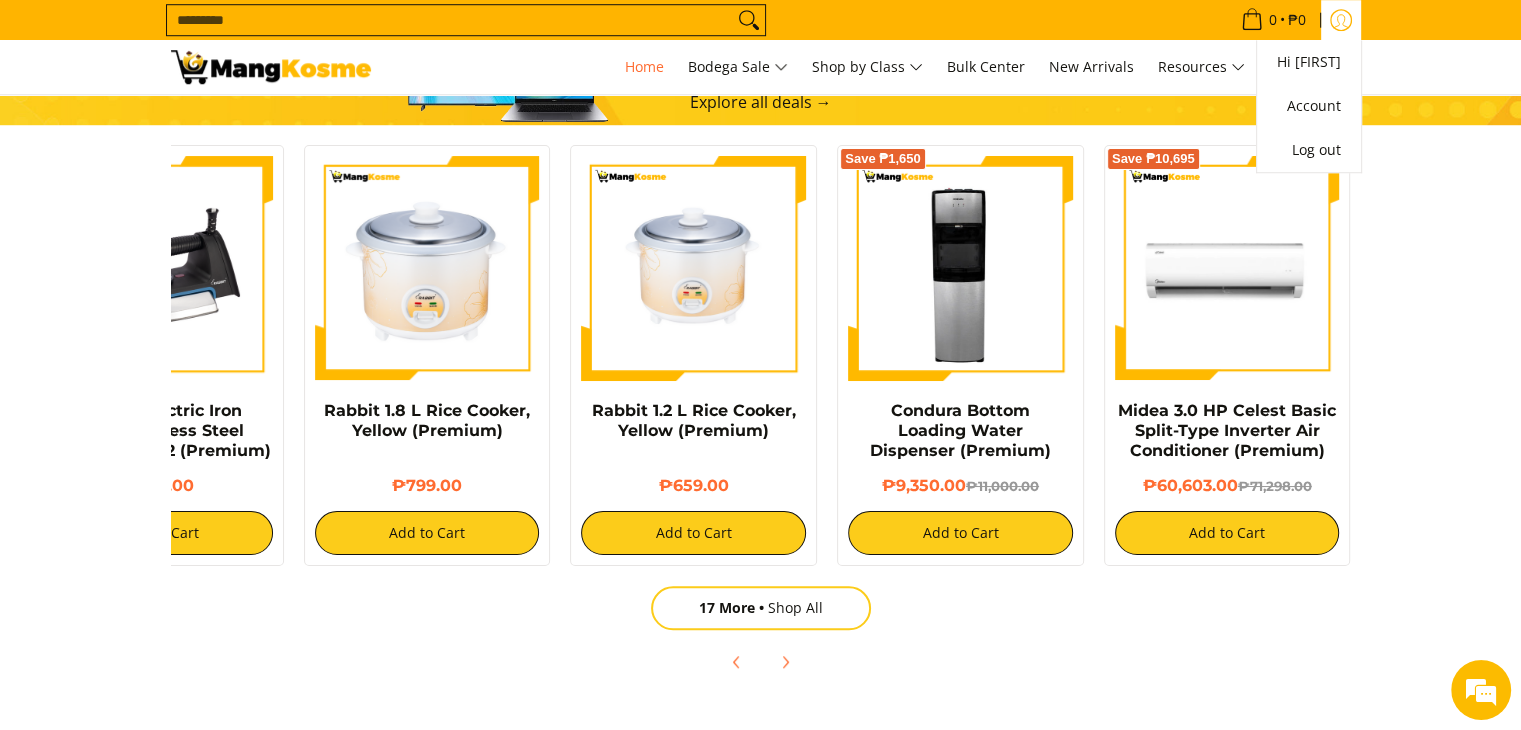 click at bounding box center [1341, 20] 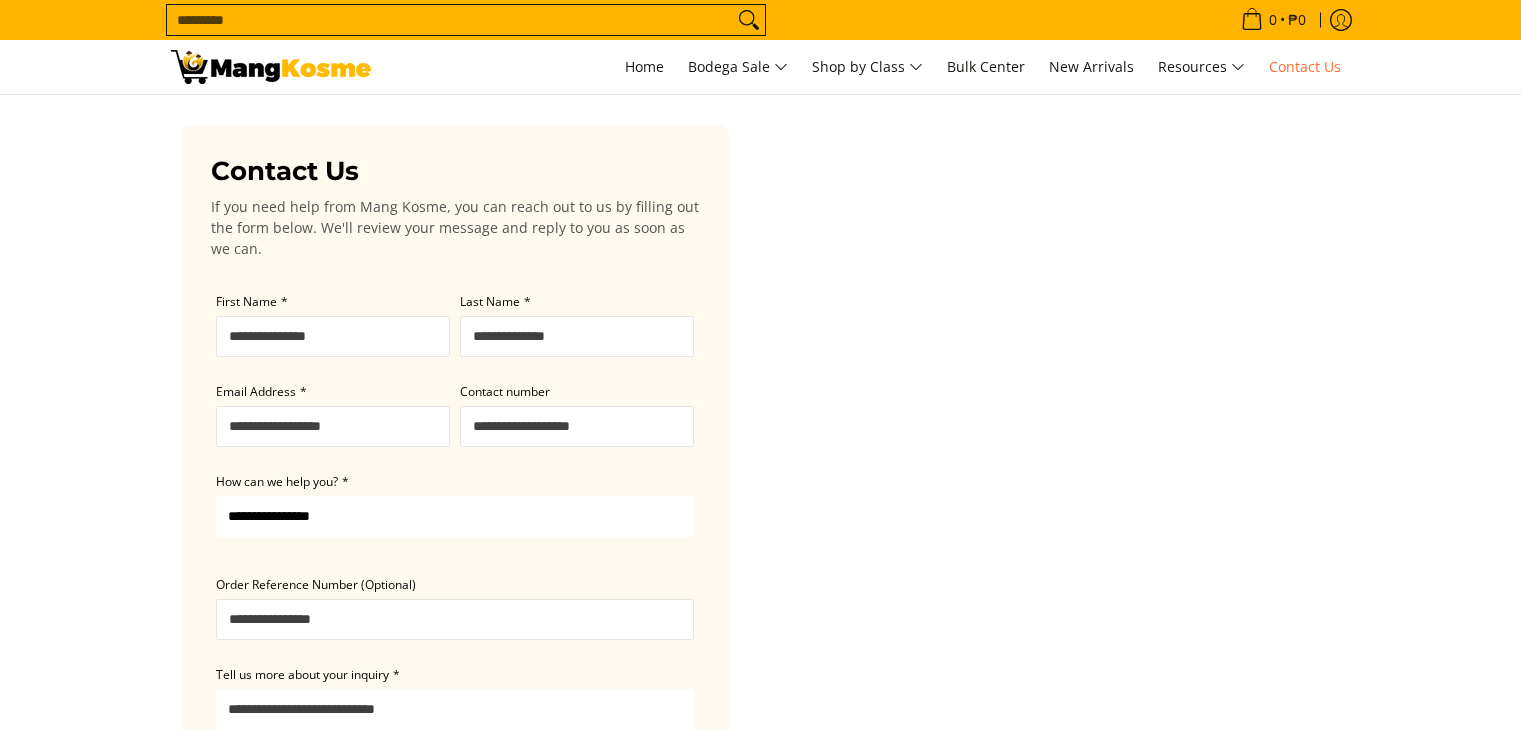 scroll, scrollTop: 0, scrollLeft: 0, axis: both 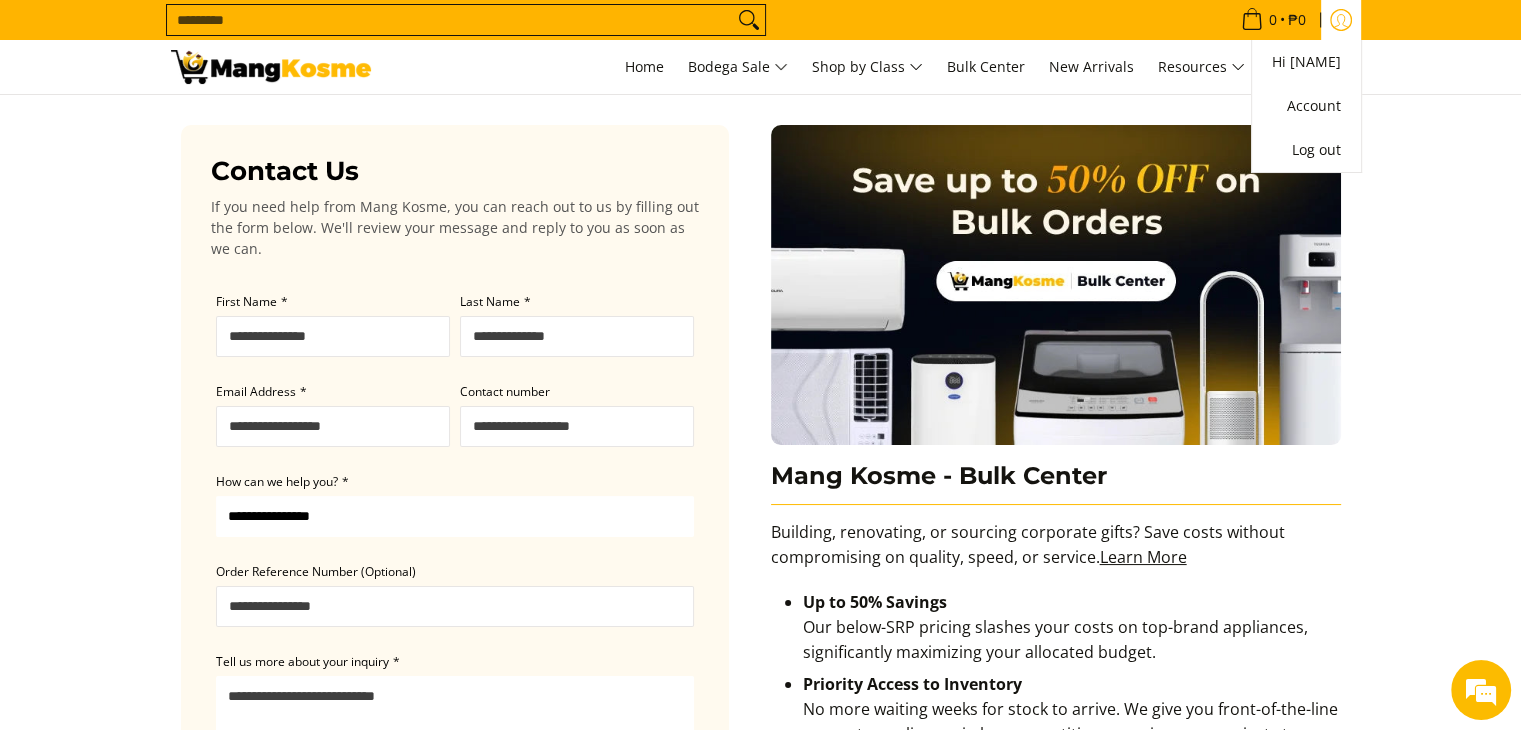 click 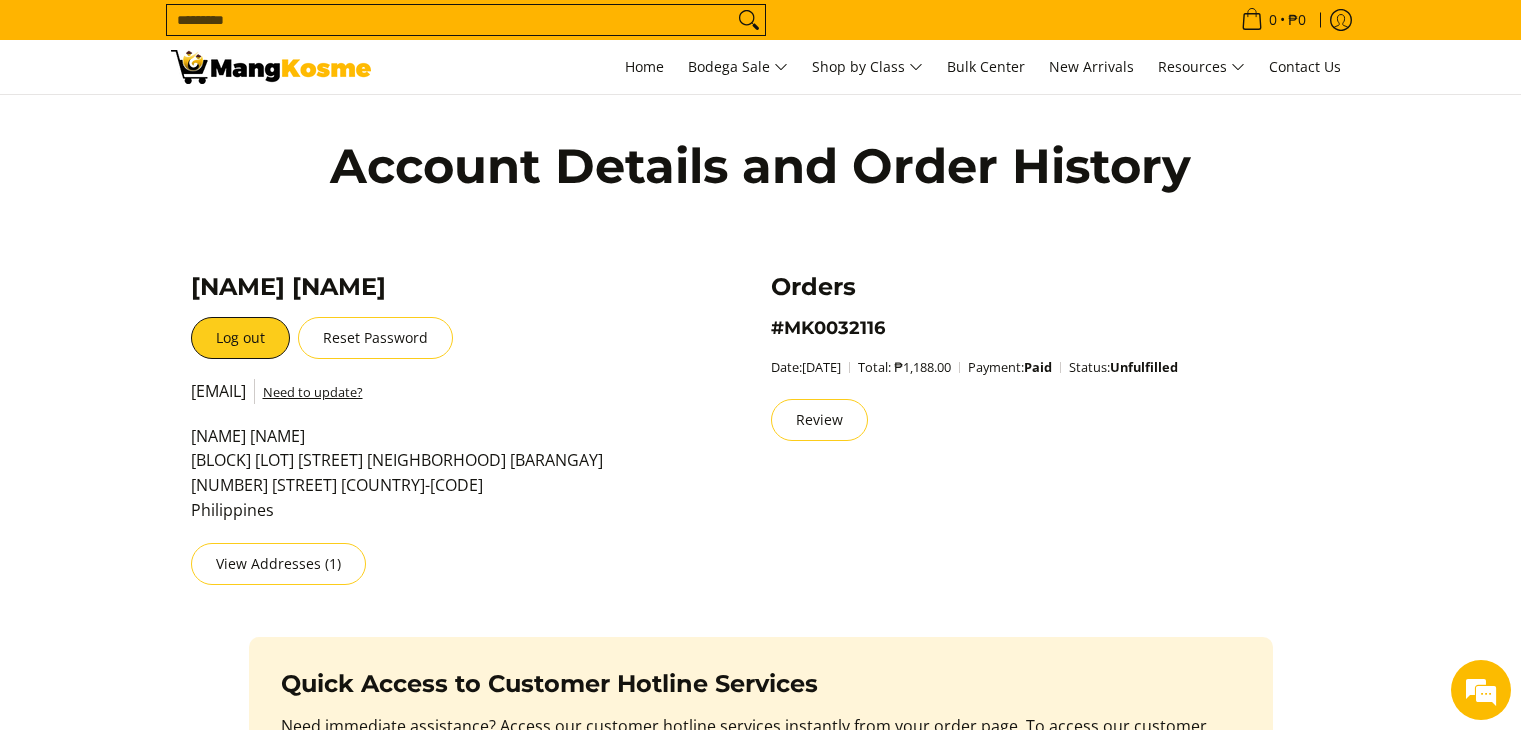 scroll, scrollTop: 0, scrollLeft: 0, axis: both 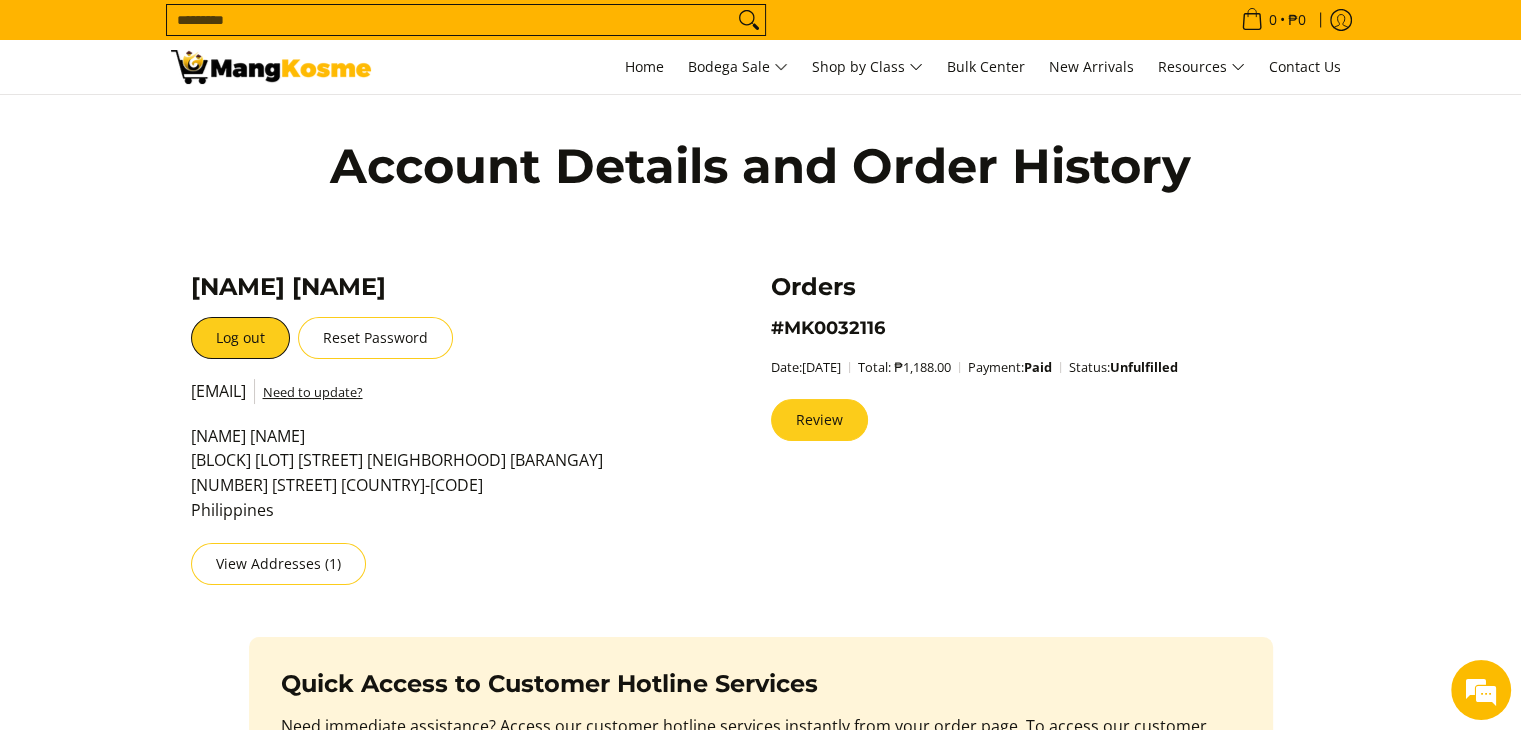 click on "Review" at bounding box center (819, 420) 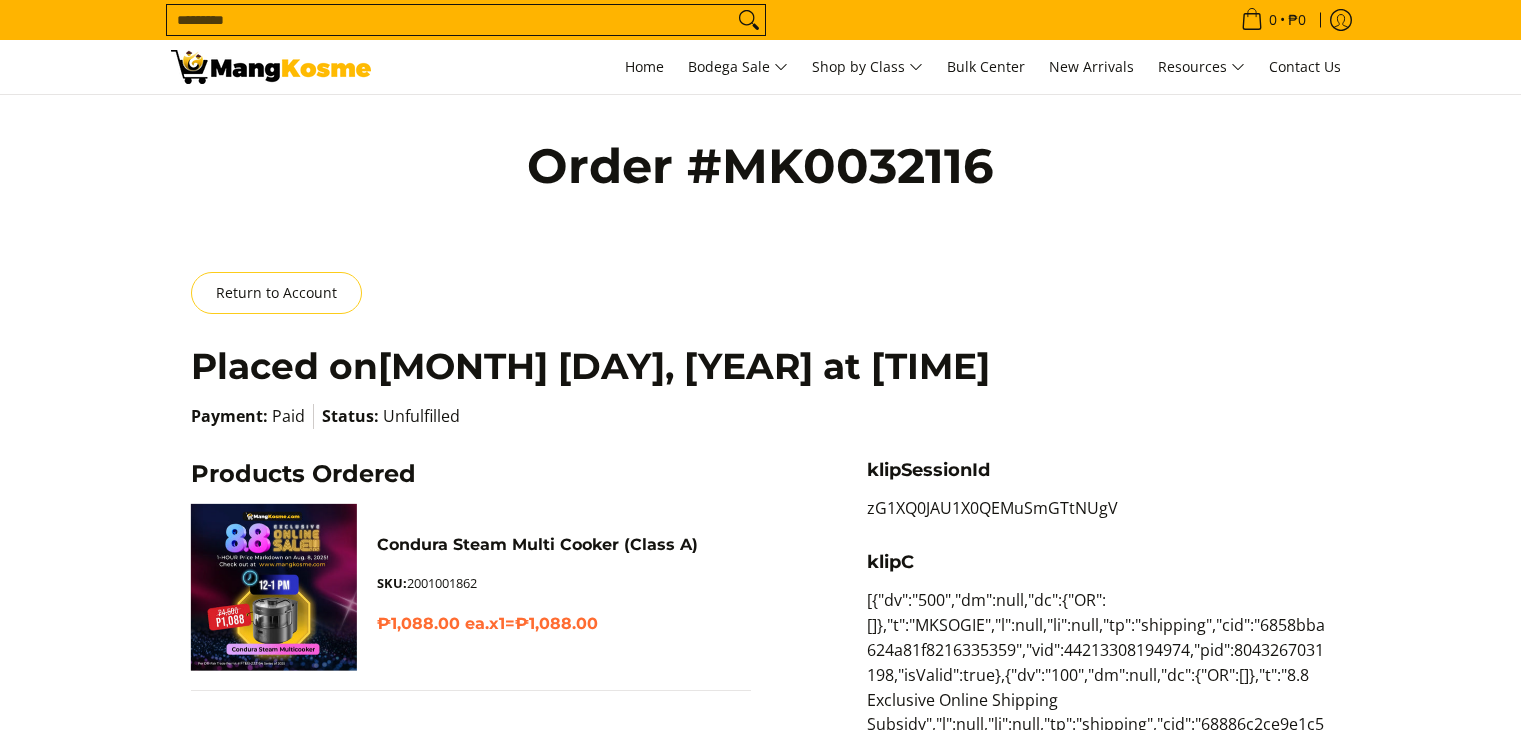 scroll, scrollTop: 0, scrollLeft: 0, axis: both 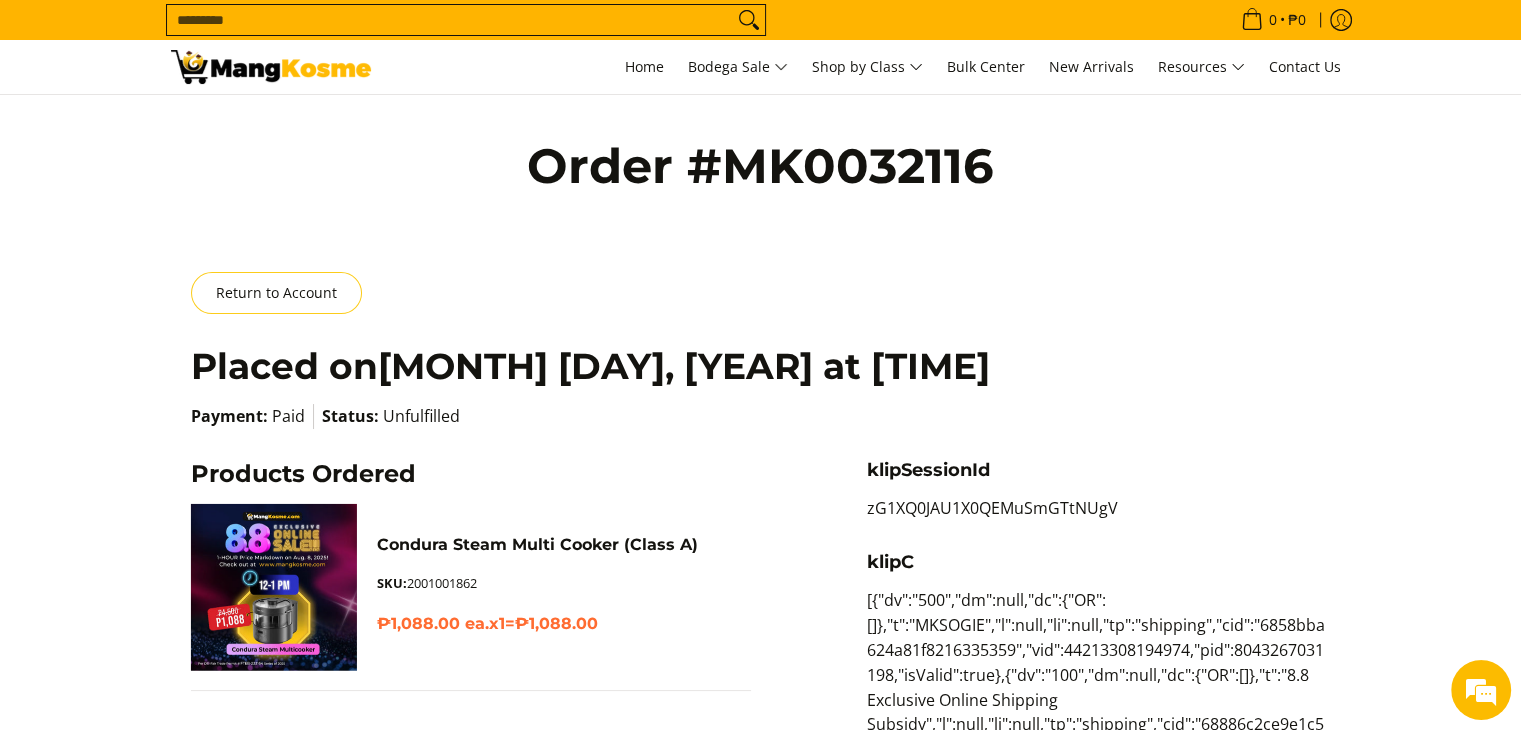 click at bounding box center [273, 587] 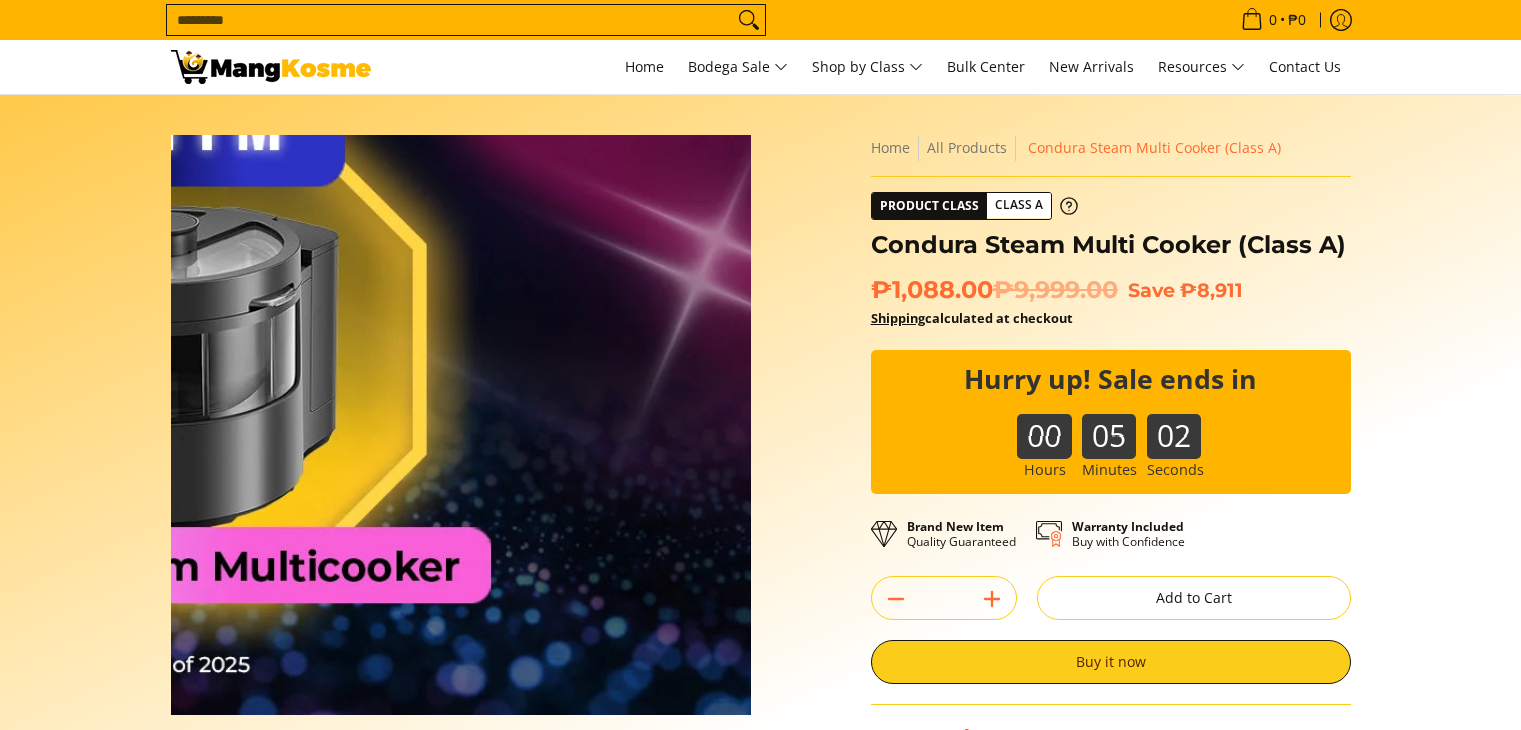 scroll, scrollTop: 0, scrollLeft: 0, axis: both 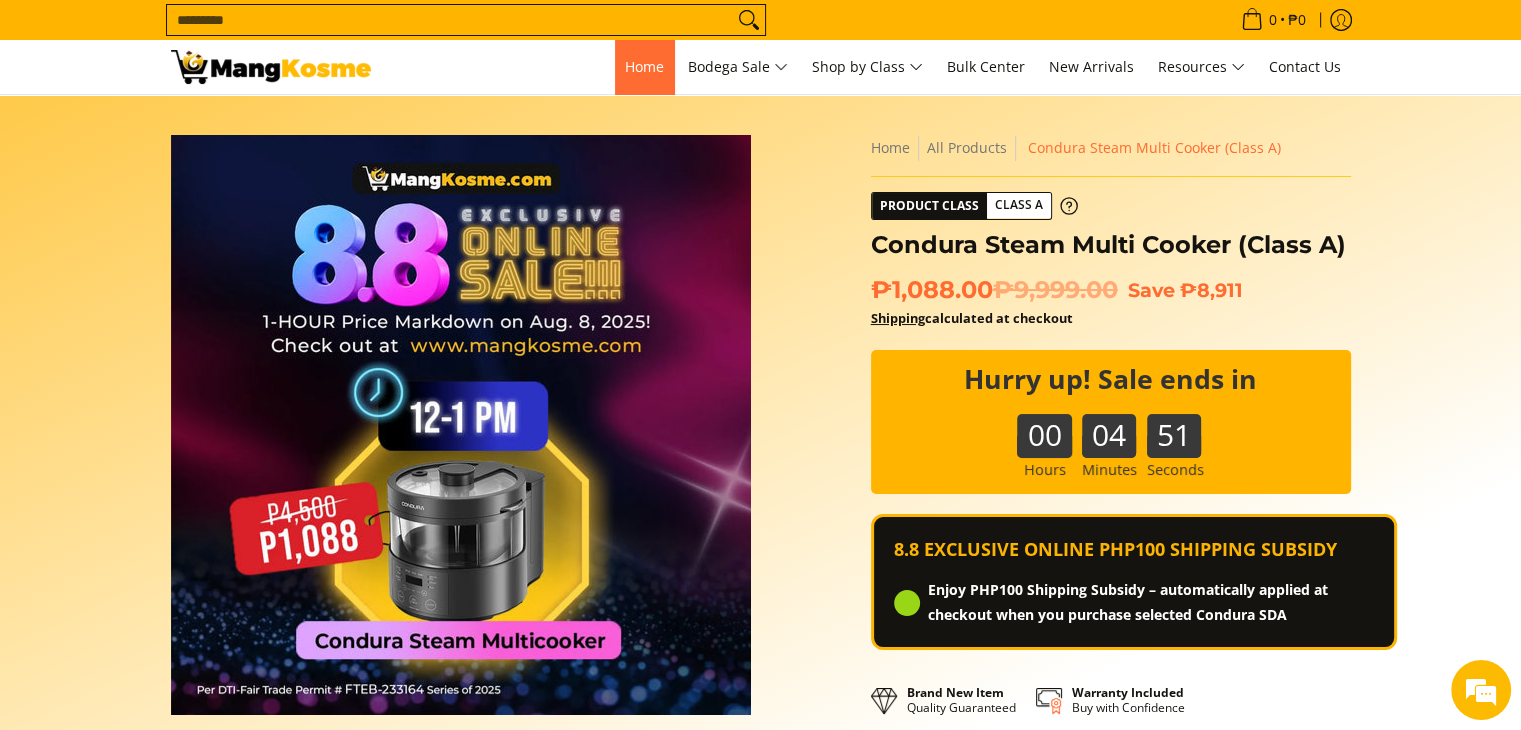 click on "Home" at bounding box center (644, 66) 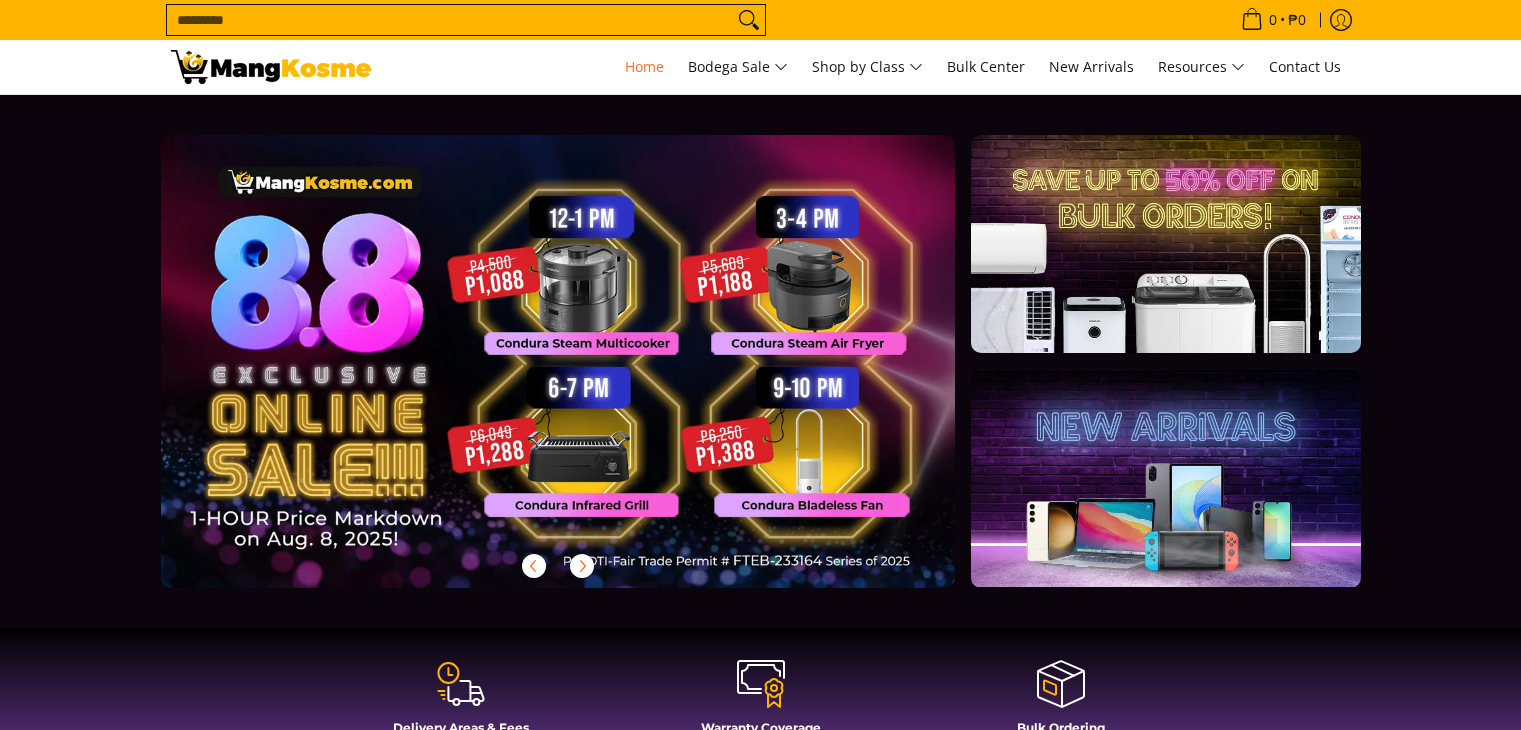 scroll, scrollTop: 0, scrollLeft: 0, axis: both 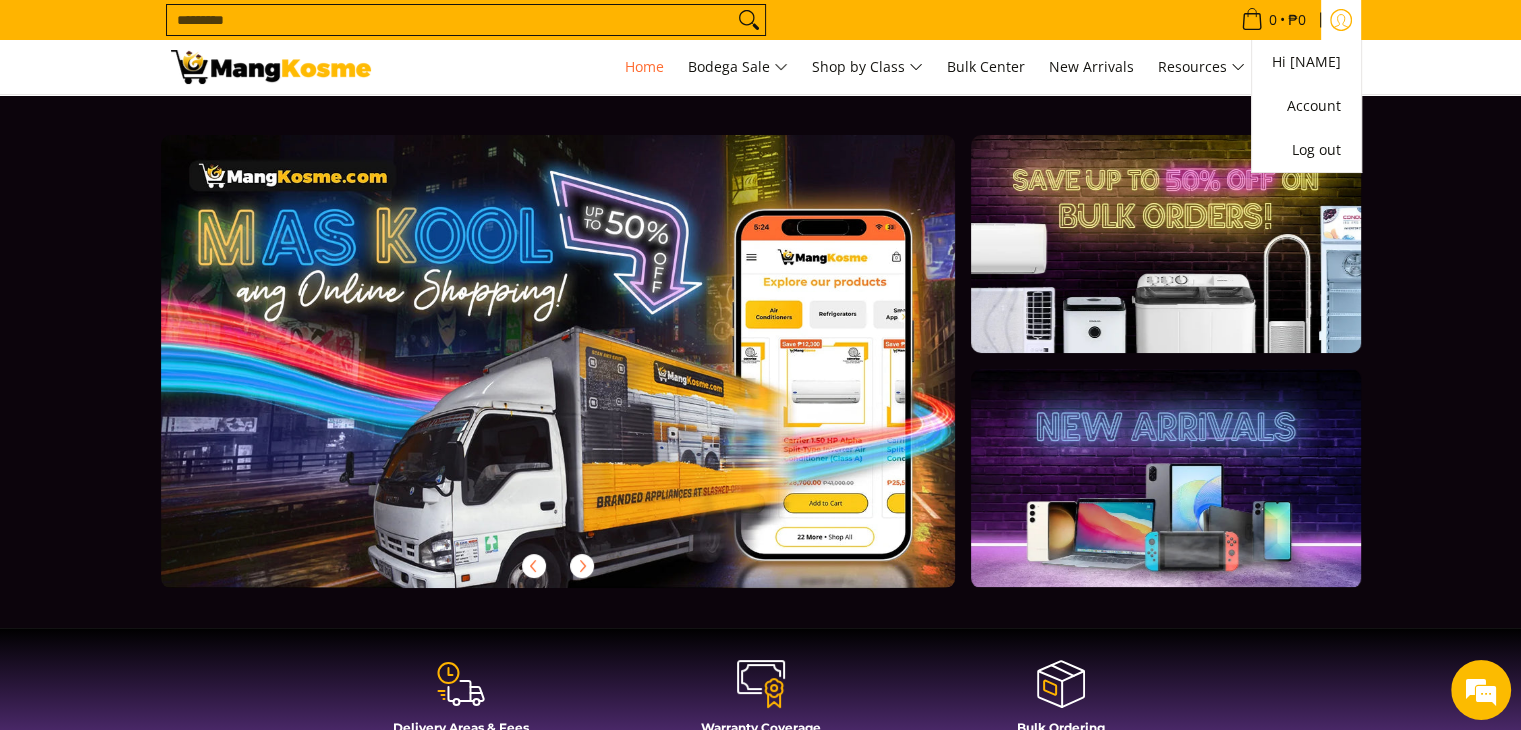 click 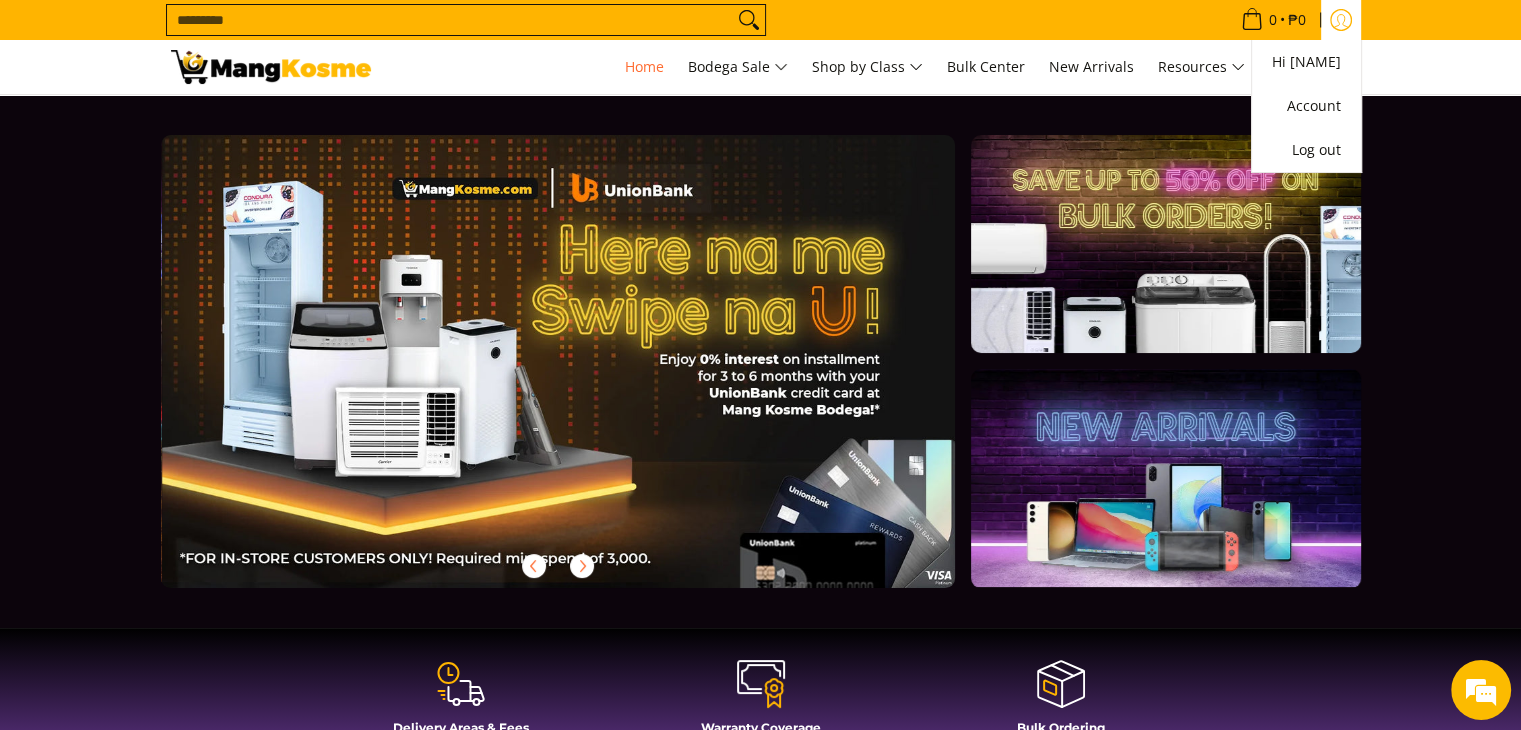 scroll, scrollTop: 0, scrollLeft: 1590, axis: horizontal 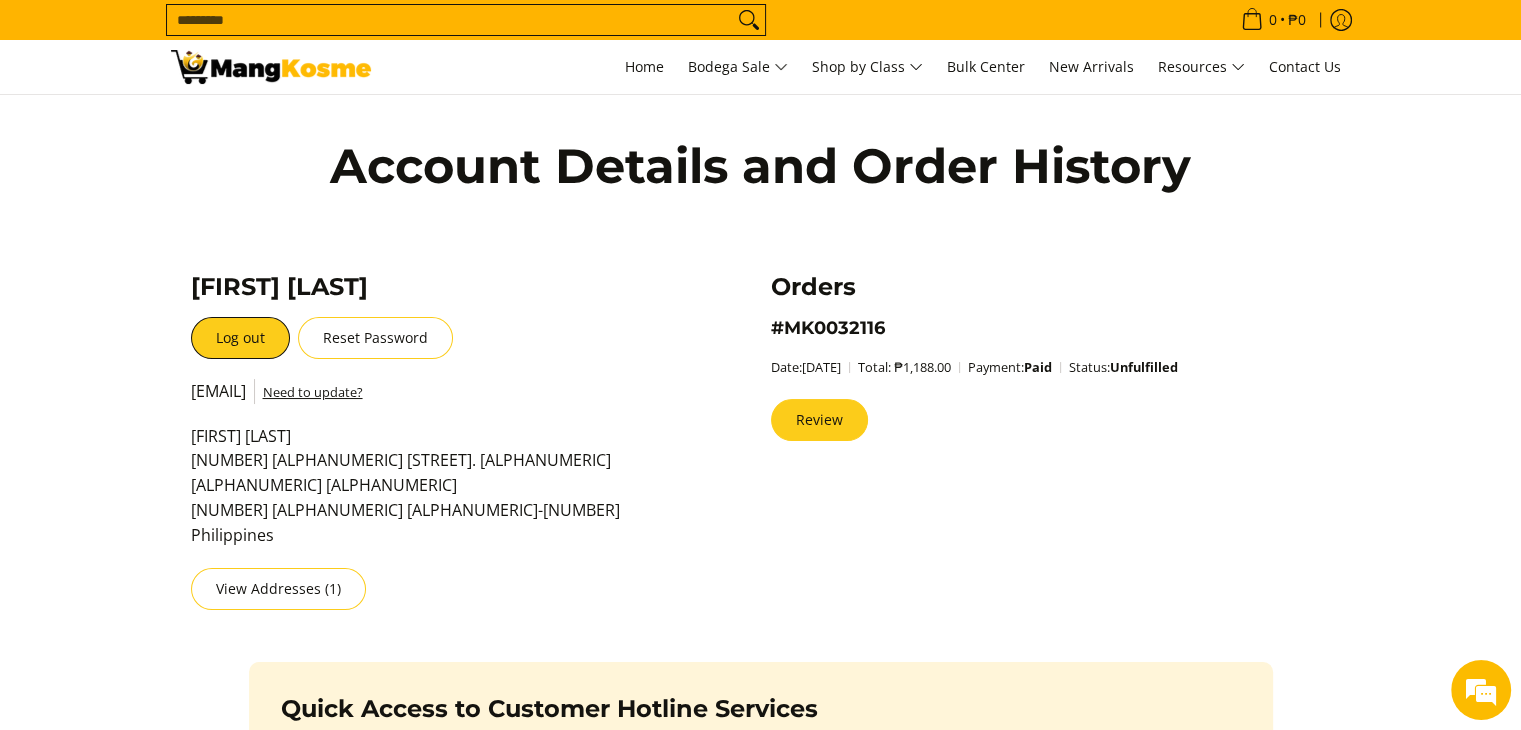 click on "Review" at bounding box center (819, 420) 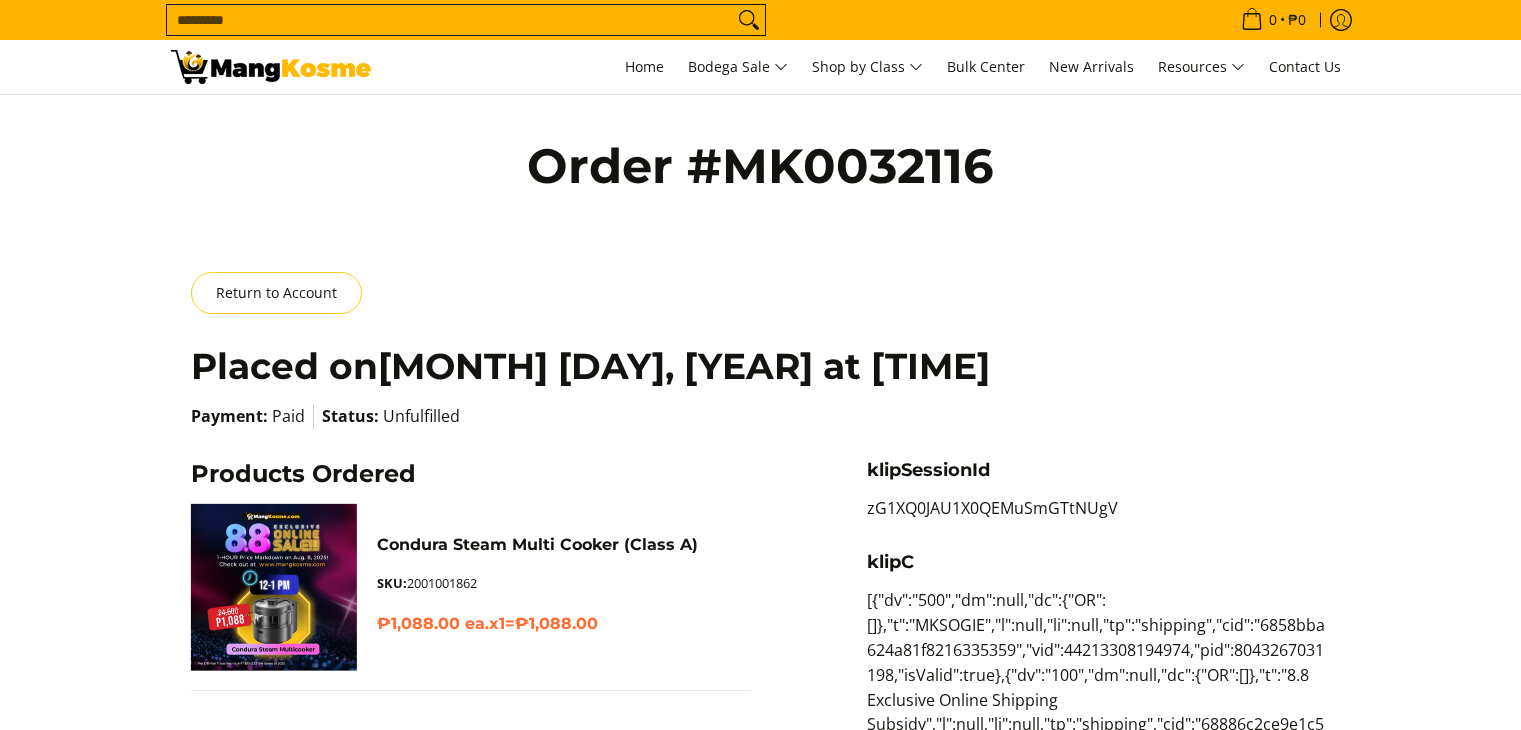 scroll, scrollTop: 0, scrollLeft: 0, axis: both 